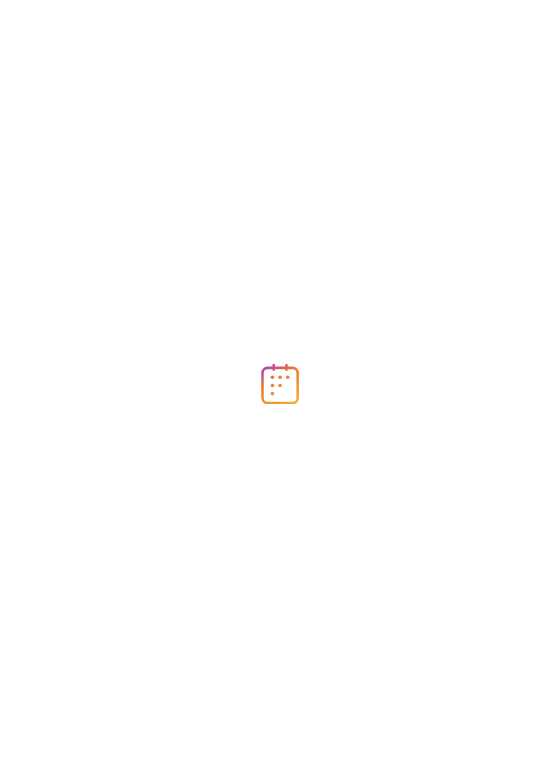 scroll, scrollTop: 0, scrollLeft: 0, axis: both 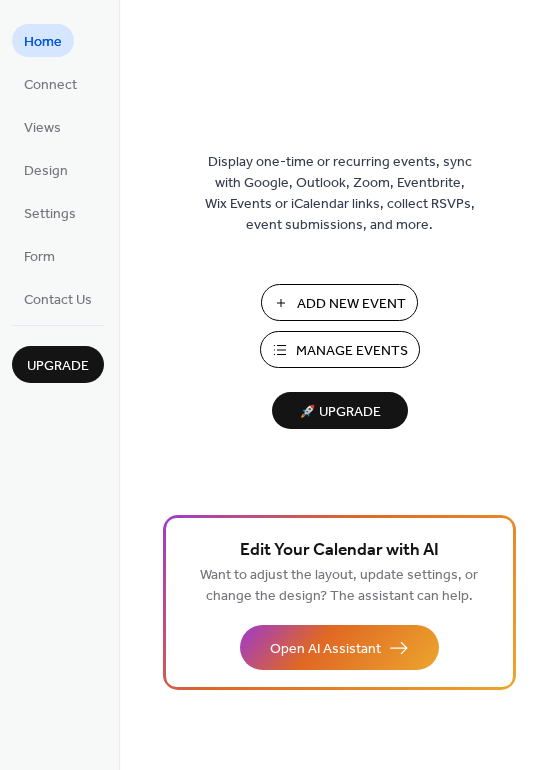 click on "Manage Events" at bounding box center [352, 351] 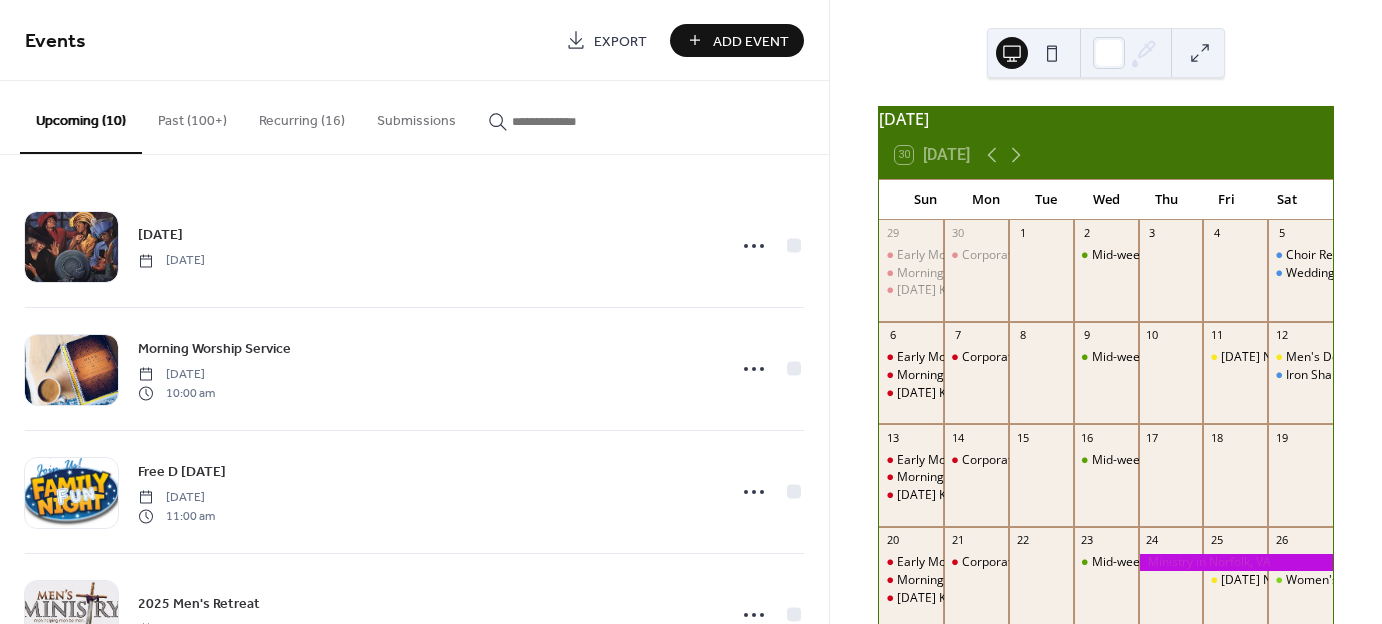 scroll, scrollTop: 0, scrollLeft: 0, axis: both 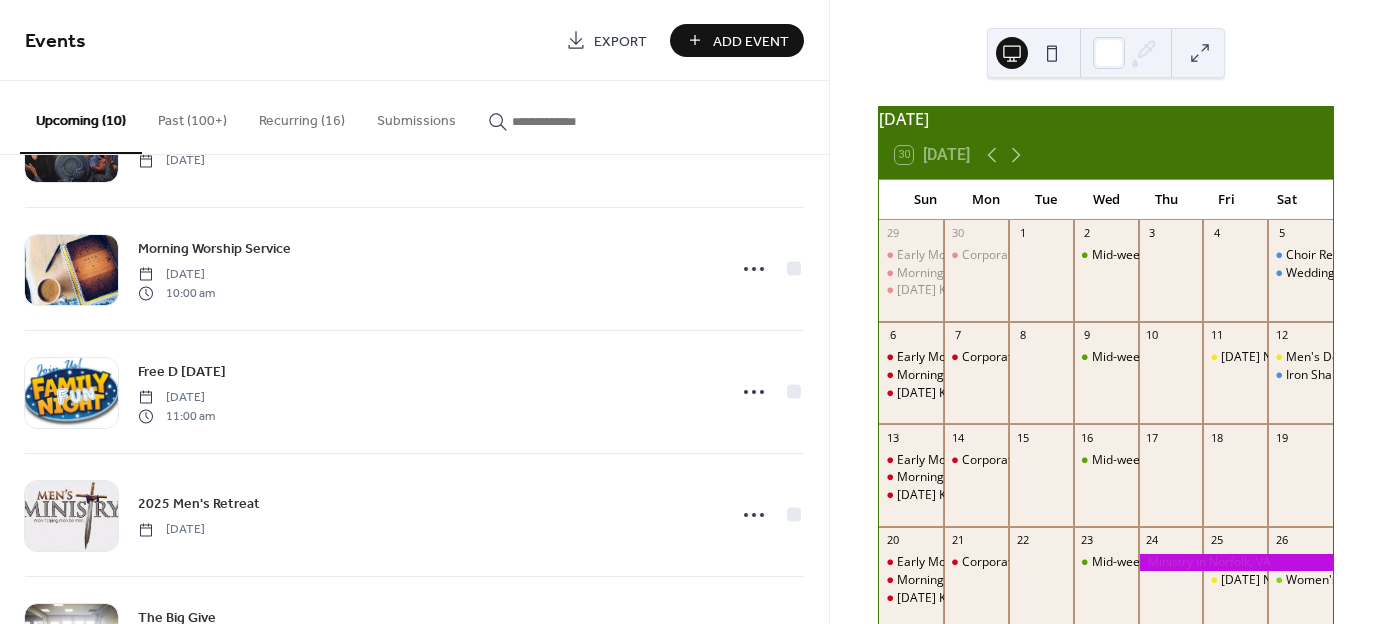 click on "Recurring (16)" at bounding box center (302, 116) 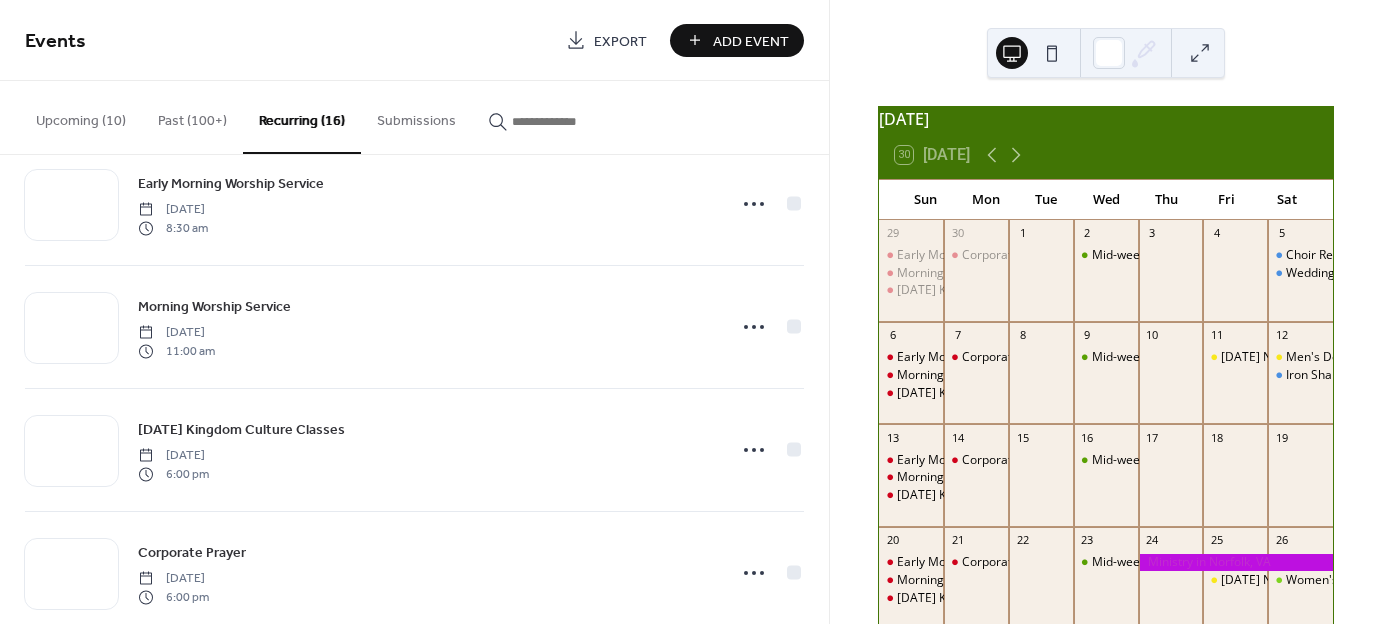 scroll, scrollTop: 800, scrollLeft: 0, axis: vertical 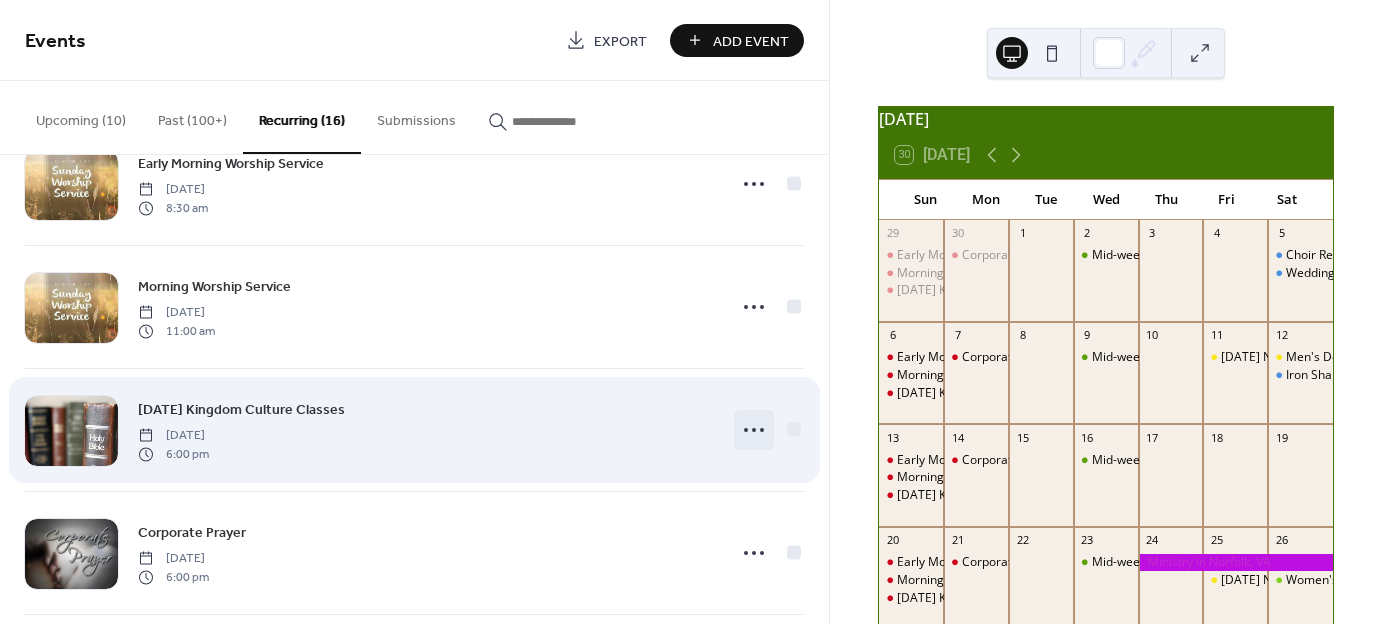 click 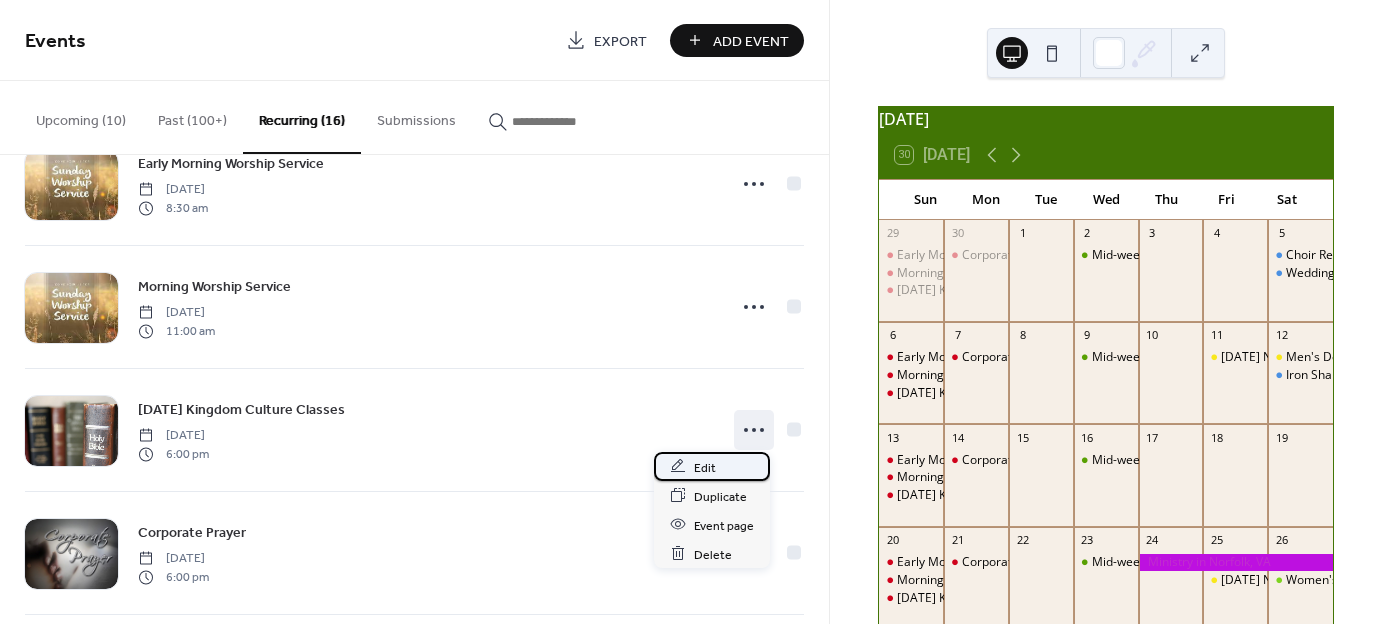 click on "Edit" at bounding box center (705, 467) 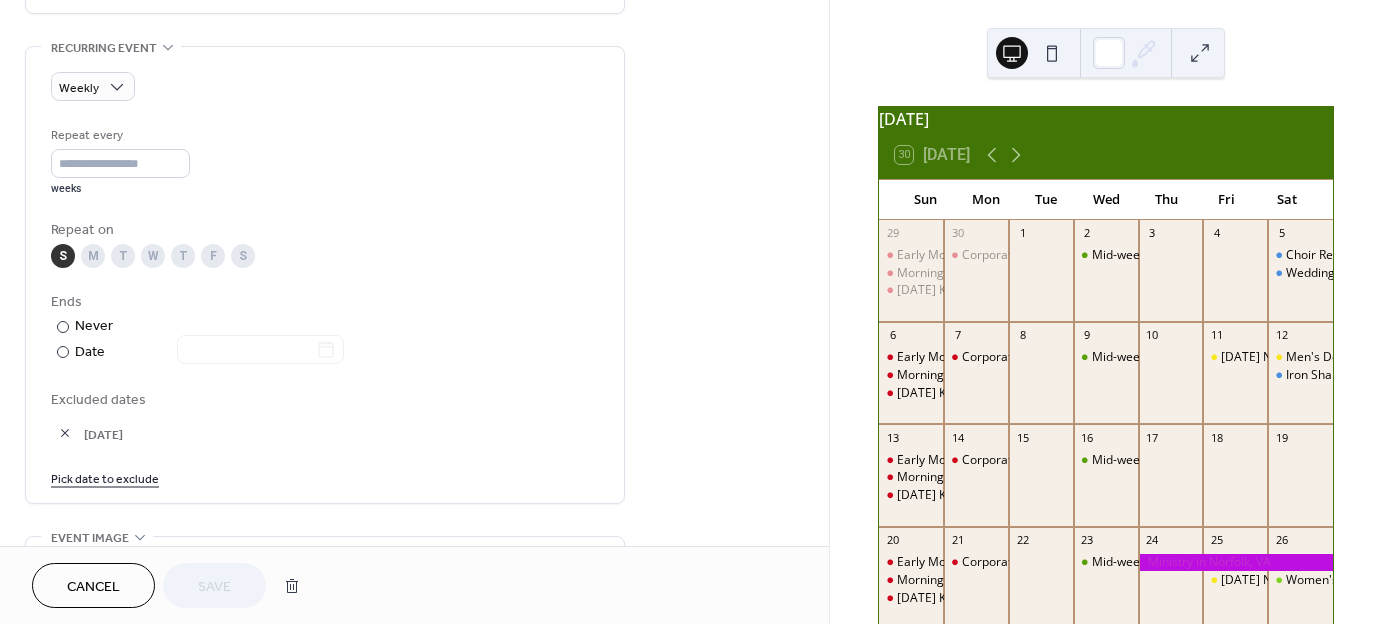 scroll, scrollTop: 900, scrollLeft: 0, axis: vertical 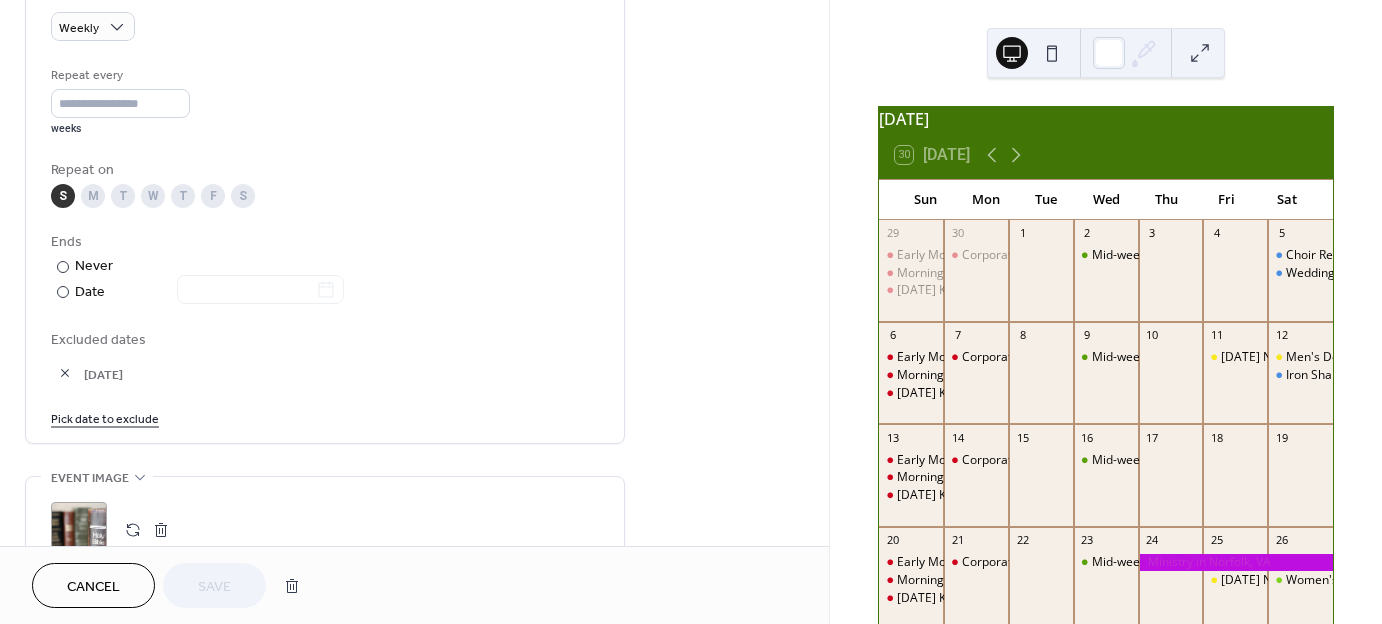 click on "Pick date to exclude" at bounding box center (105, 417) 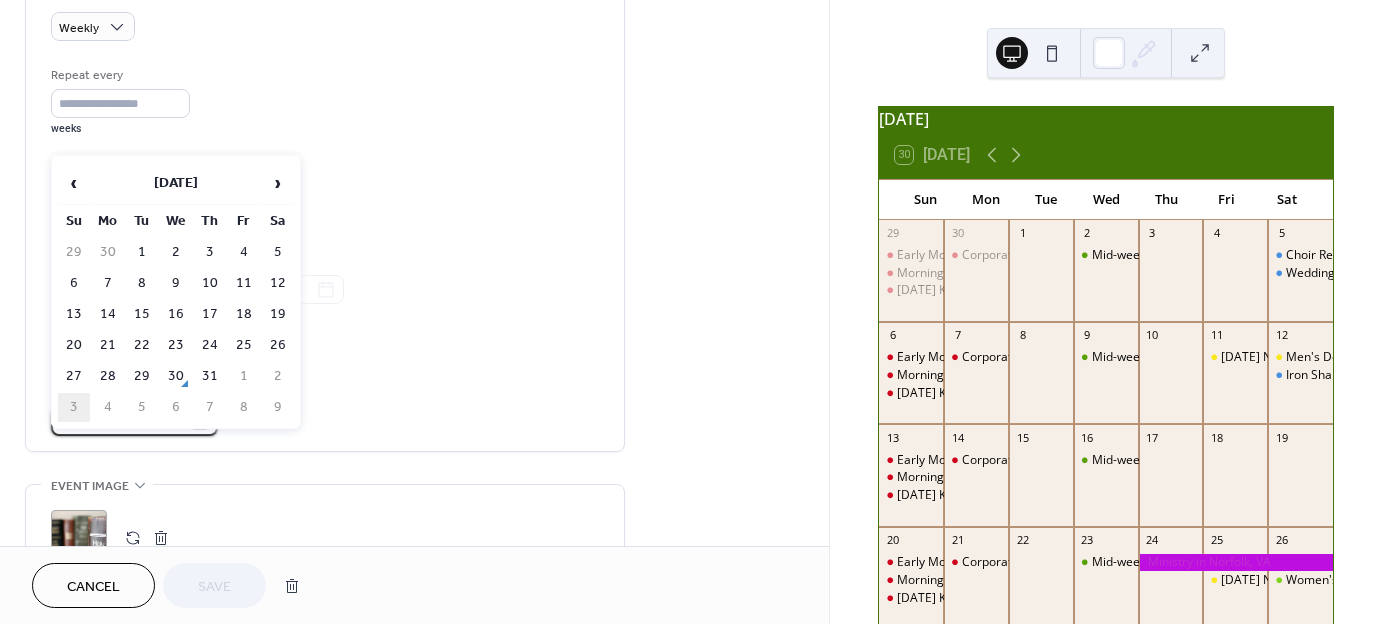 click on "3" at bounding box center [74, 407] 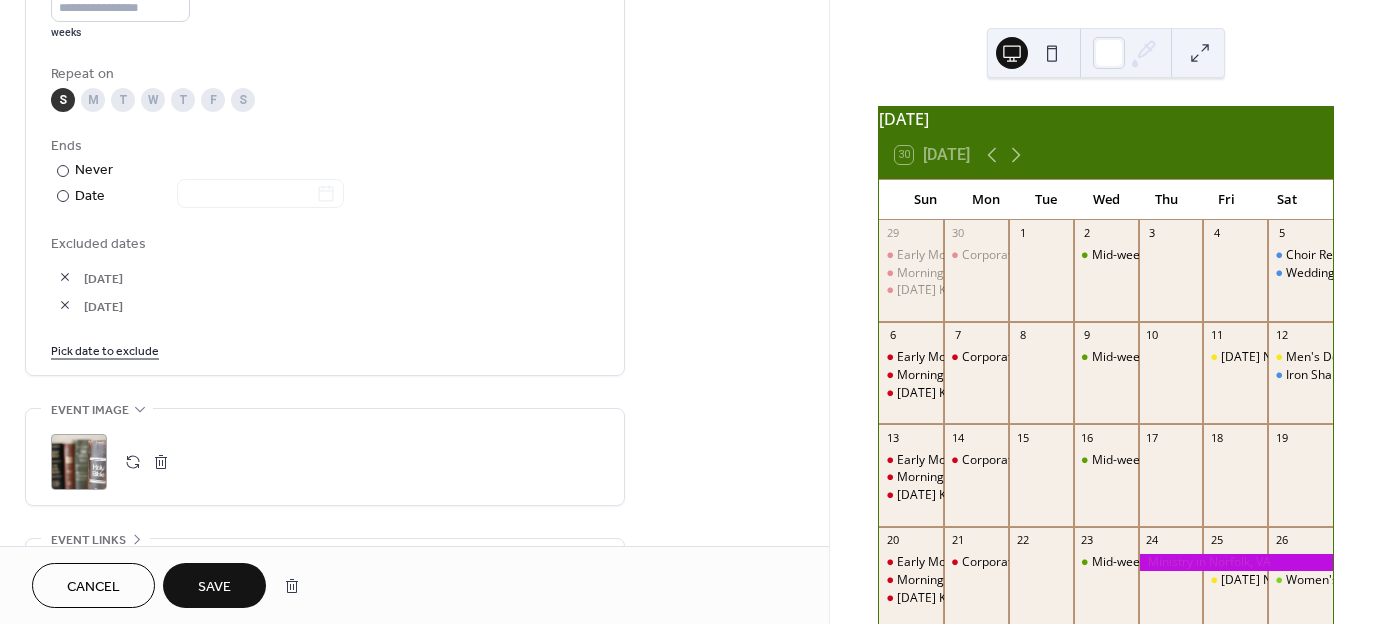 scroll, scrollTop: 1000, scrollLeft: 0, axis: vertical 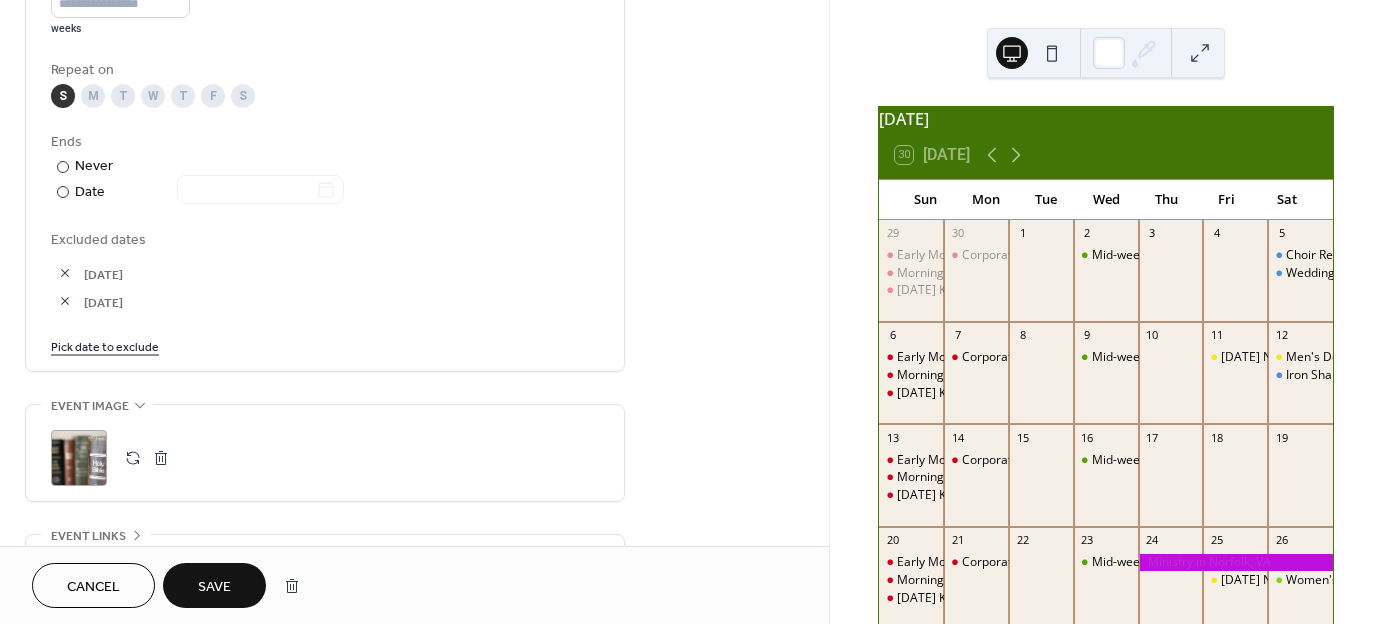 click on "Pick date to exclude" at bounding box center (105, 345) 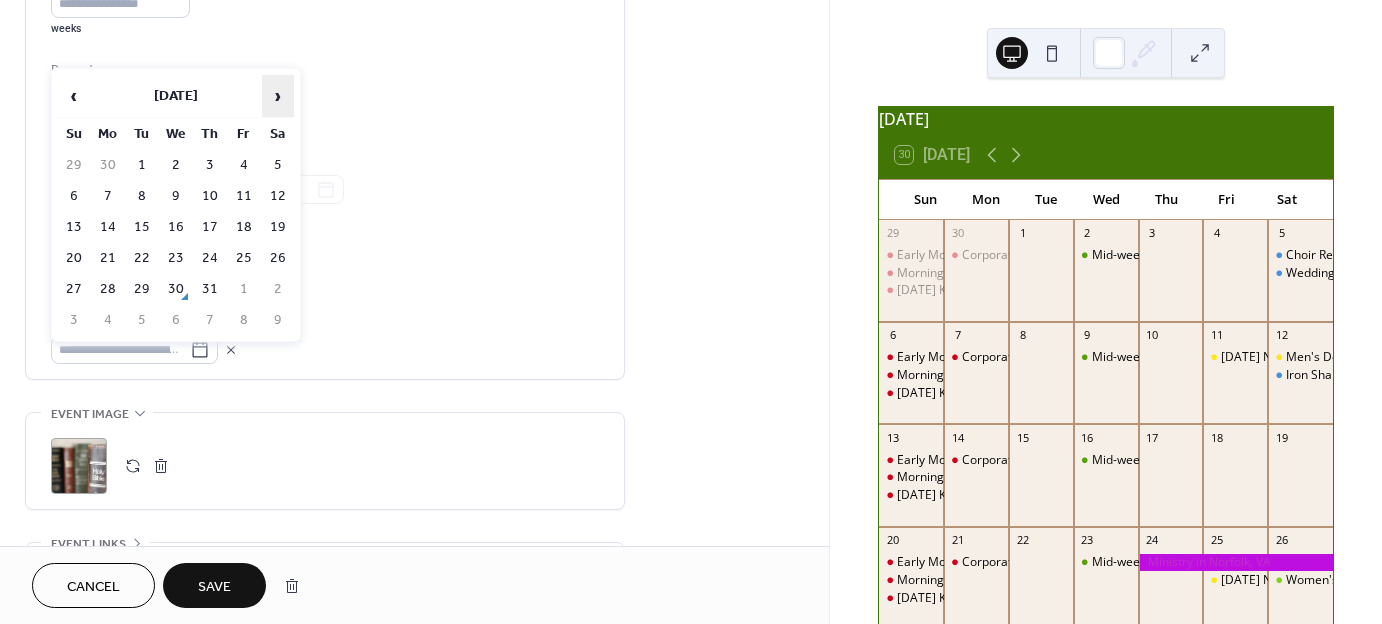click on "›" at bounding box center (278, 96) 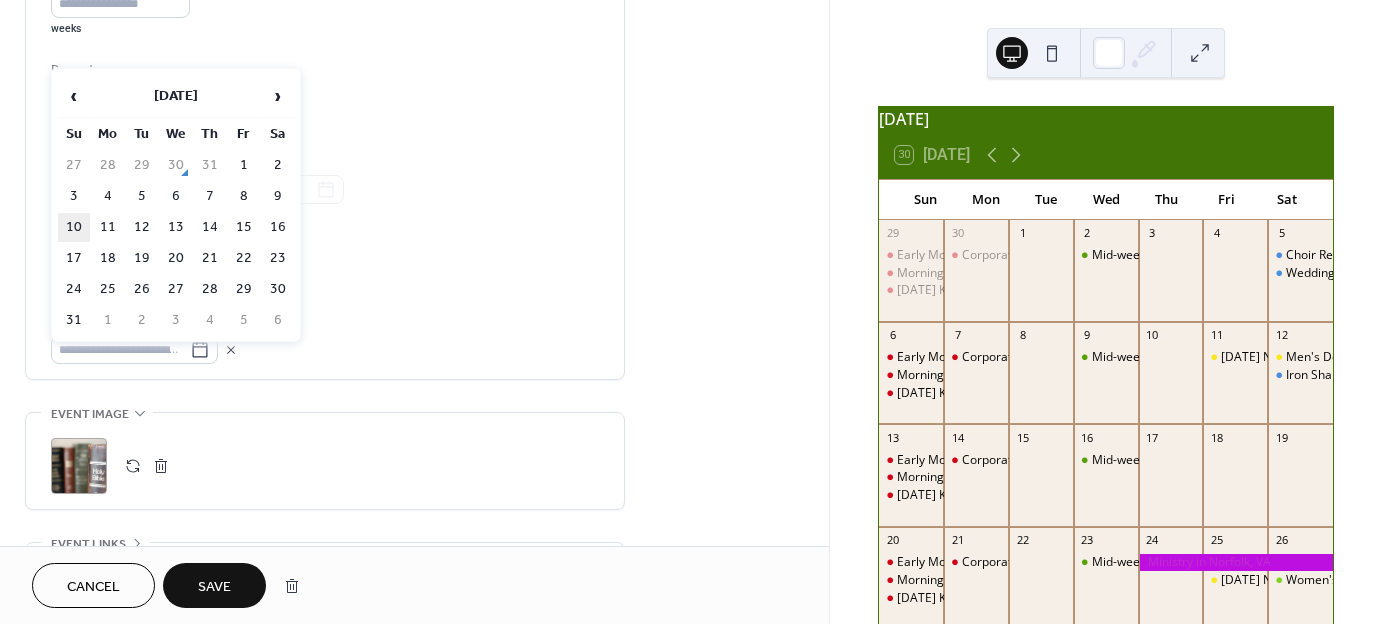 click on "10" at bounding box center (74, 227) 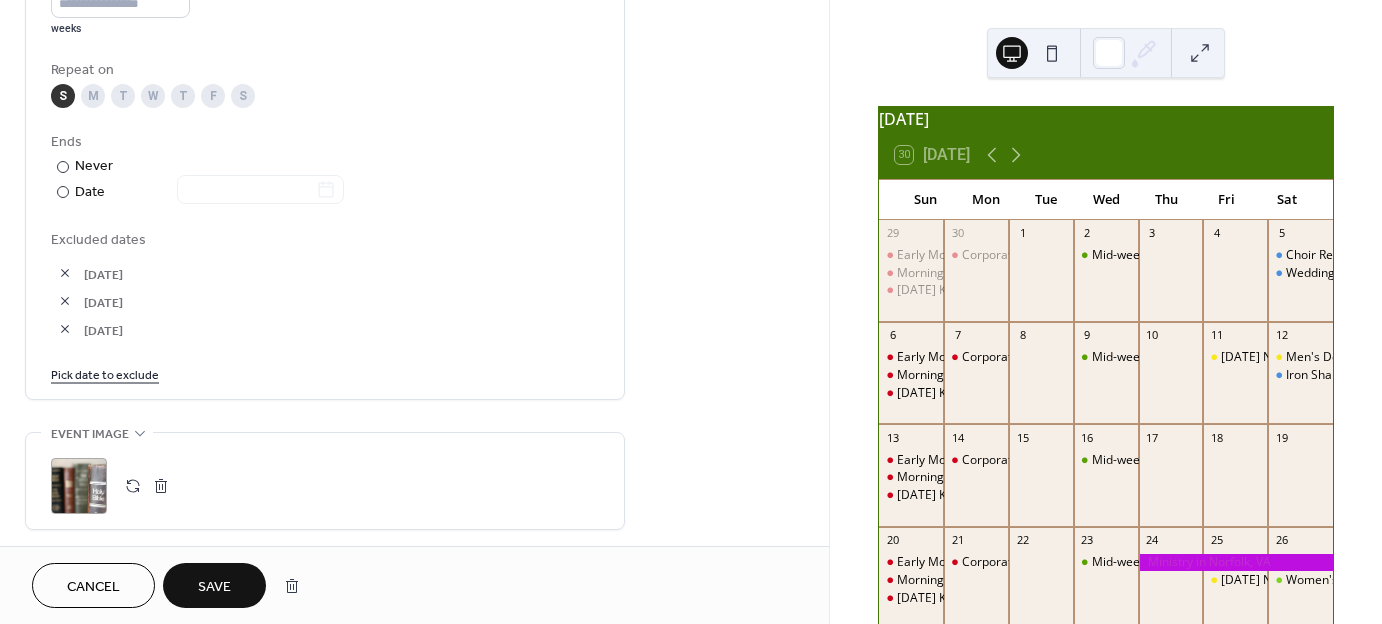 click on "Pick date to exclude" at bounding box center [105, 373] 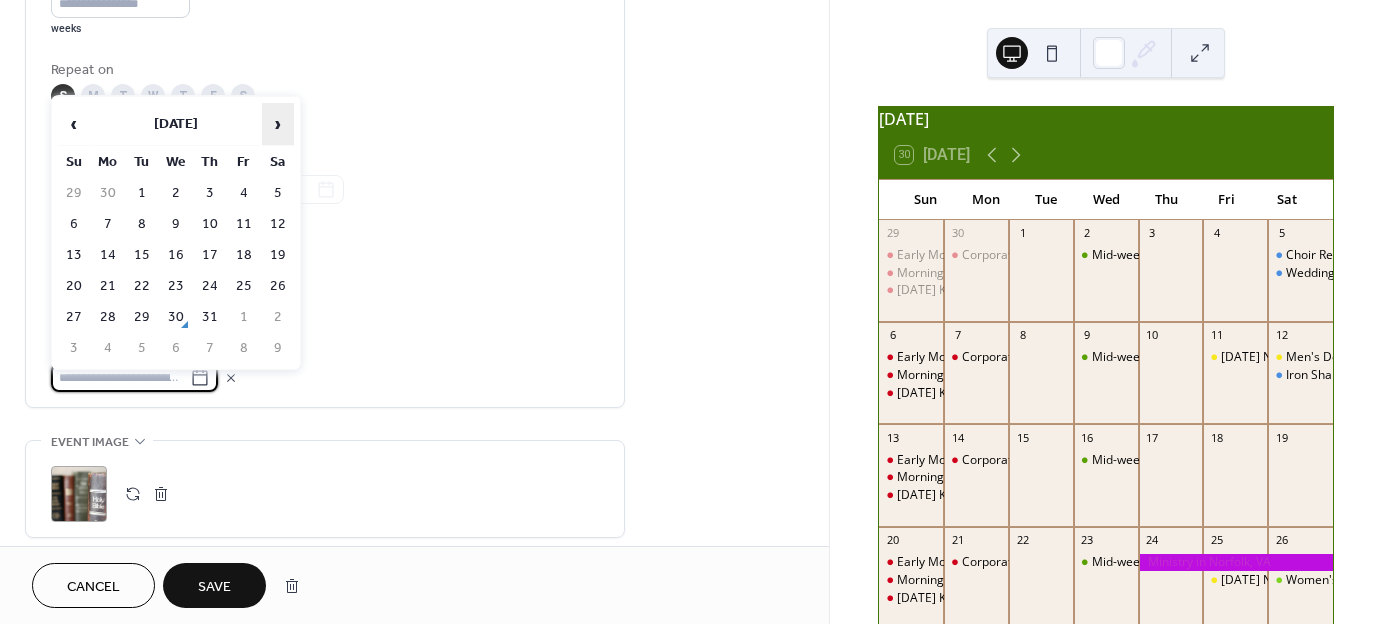 click on "›" at bounding box center (278, 124) 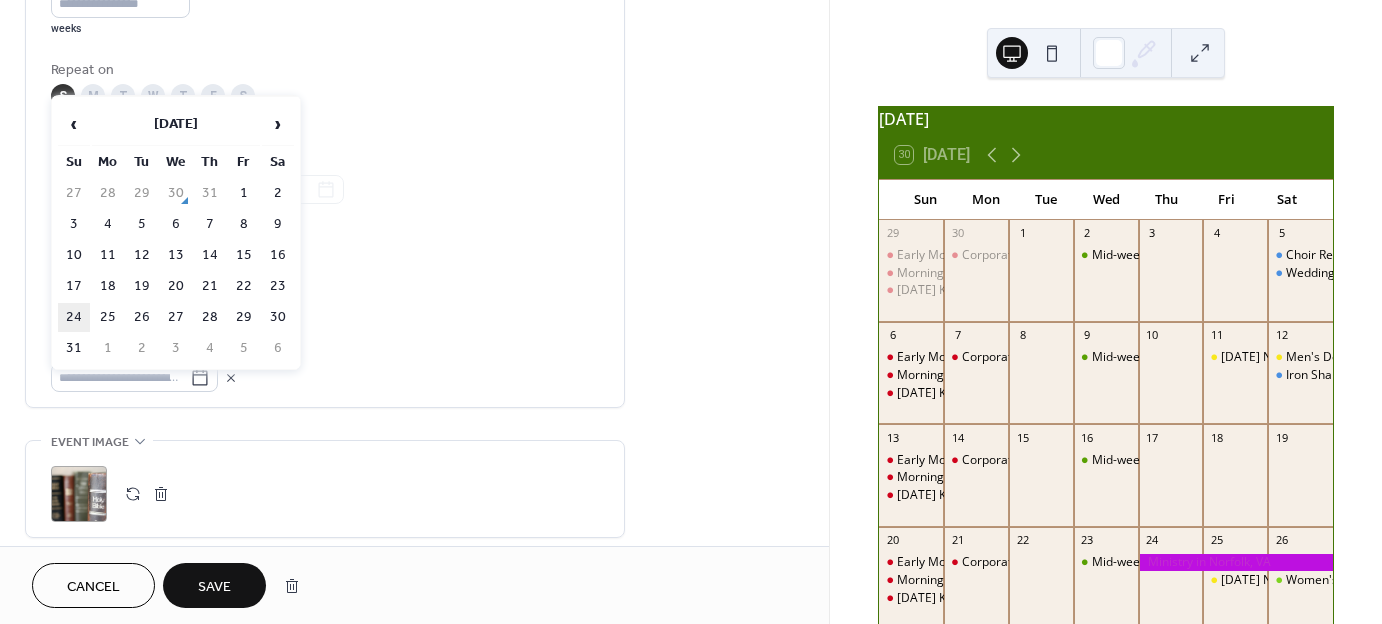 click on "24" at bounding box center (74, 317) 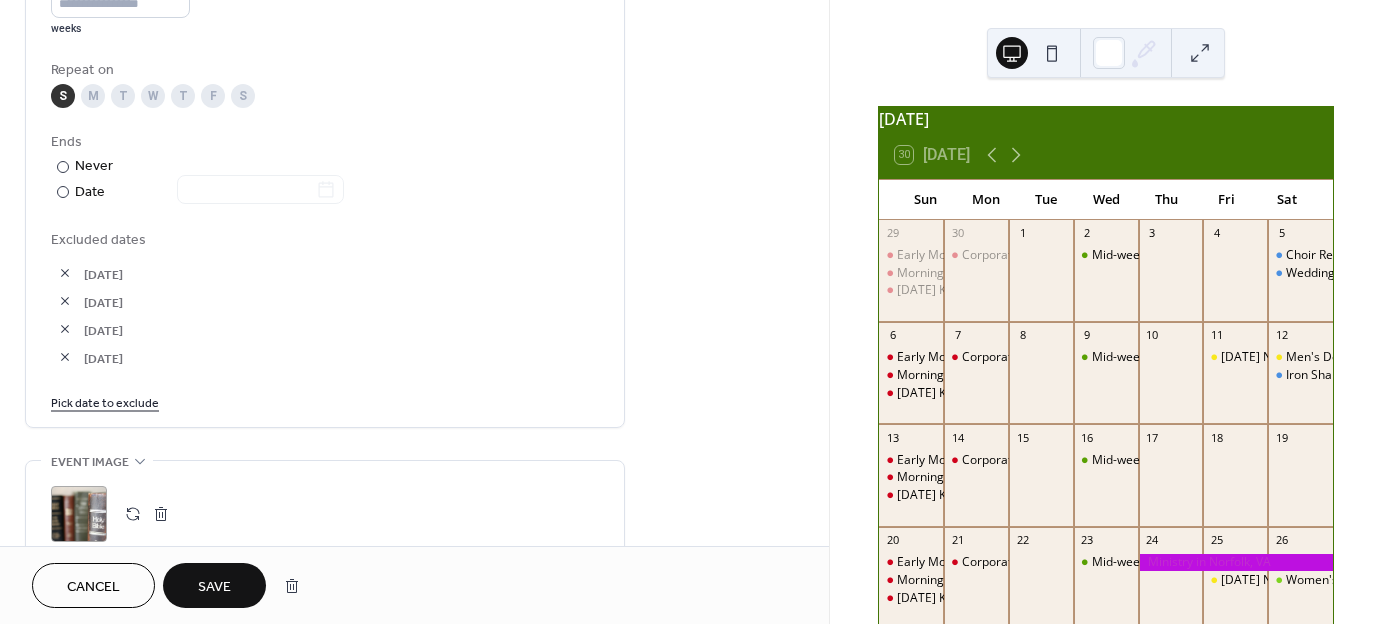 click on "Pick date to exclude" at bounding box center [105, 401] 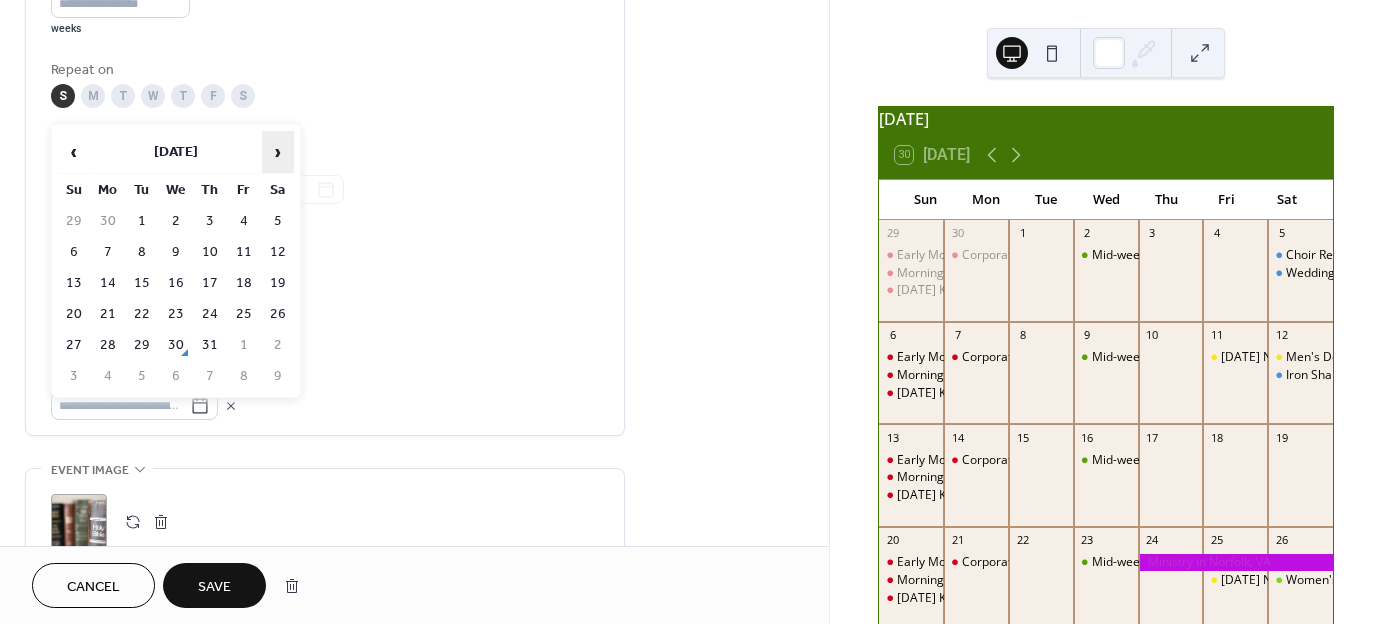 click on "›" at bounding box center [278, 152] 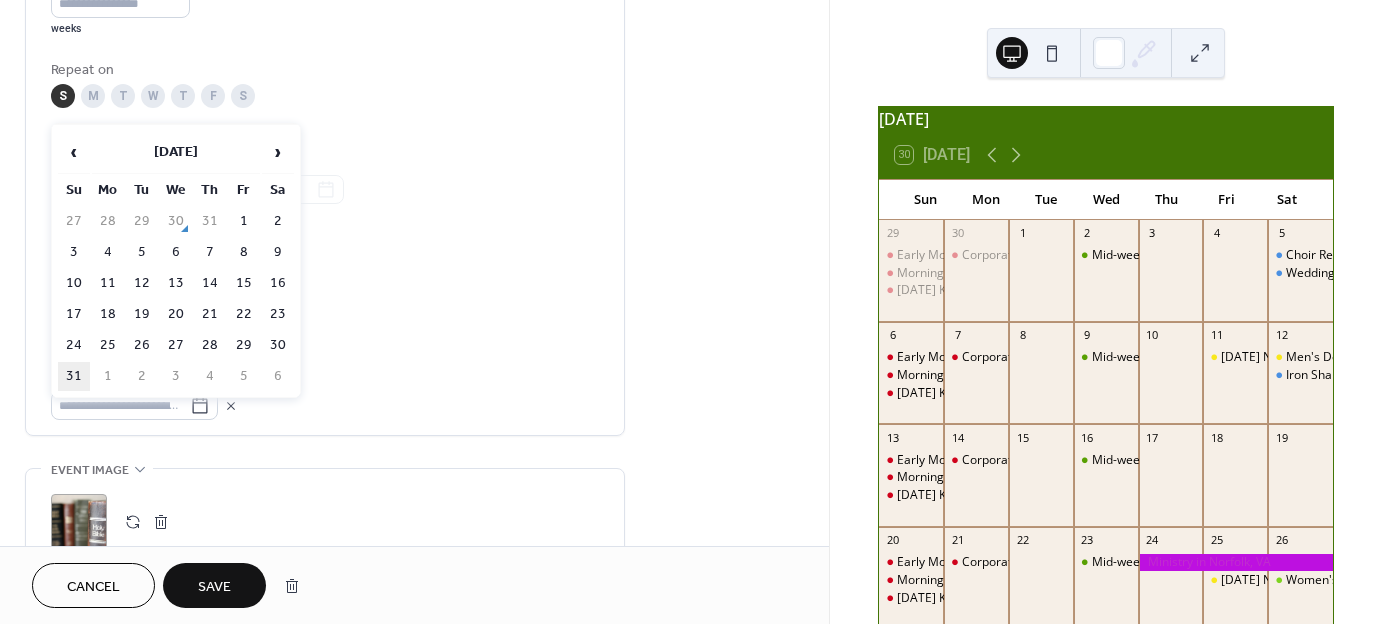 click on "31" at bounding box center (74, 376) 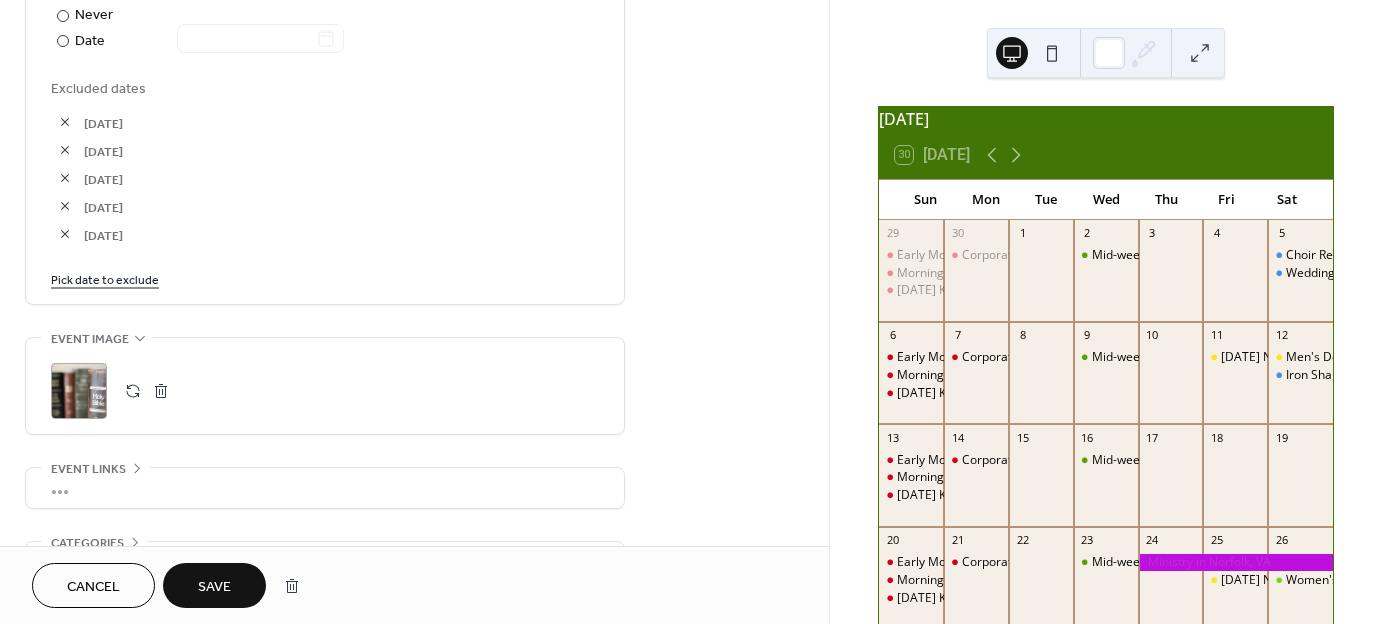 scroll, scrollTop: 1200, scrollLeft: 0, axis: vertical 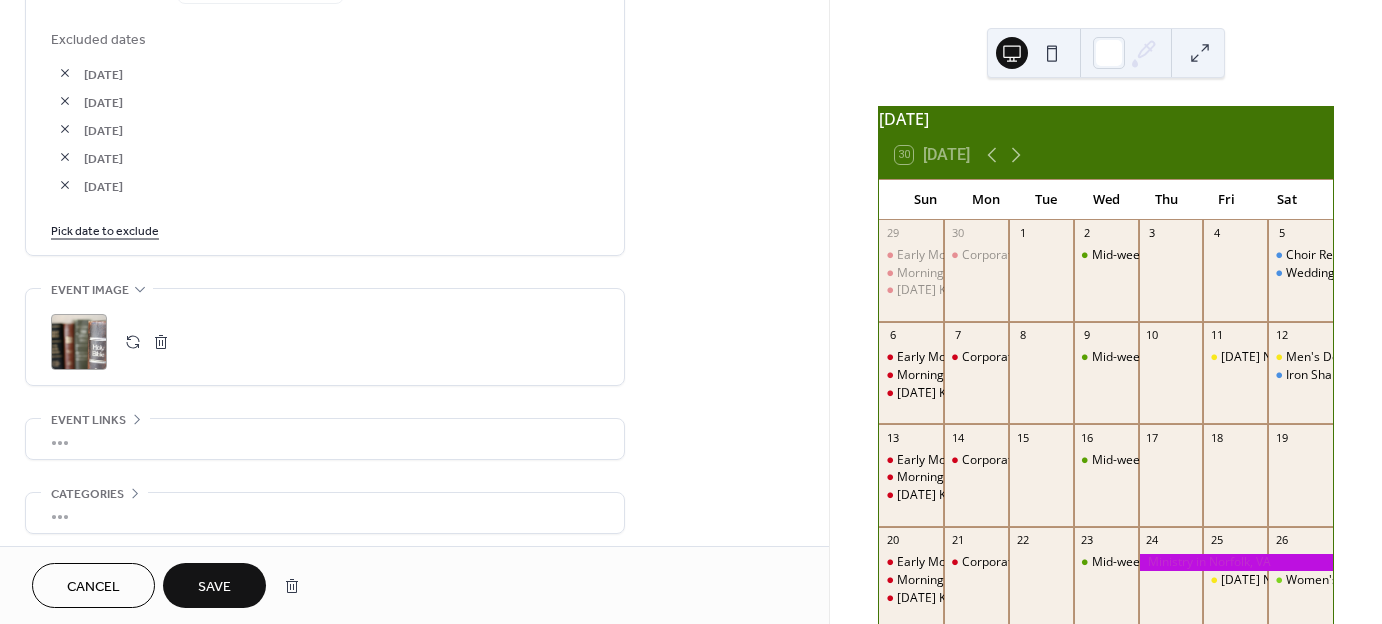 click on "Save" at bounding box center [214, 587] 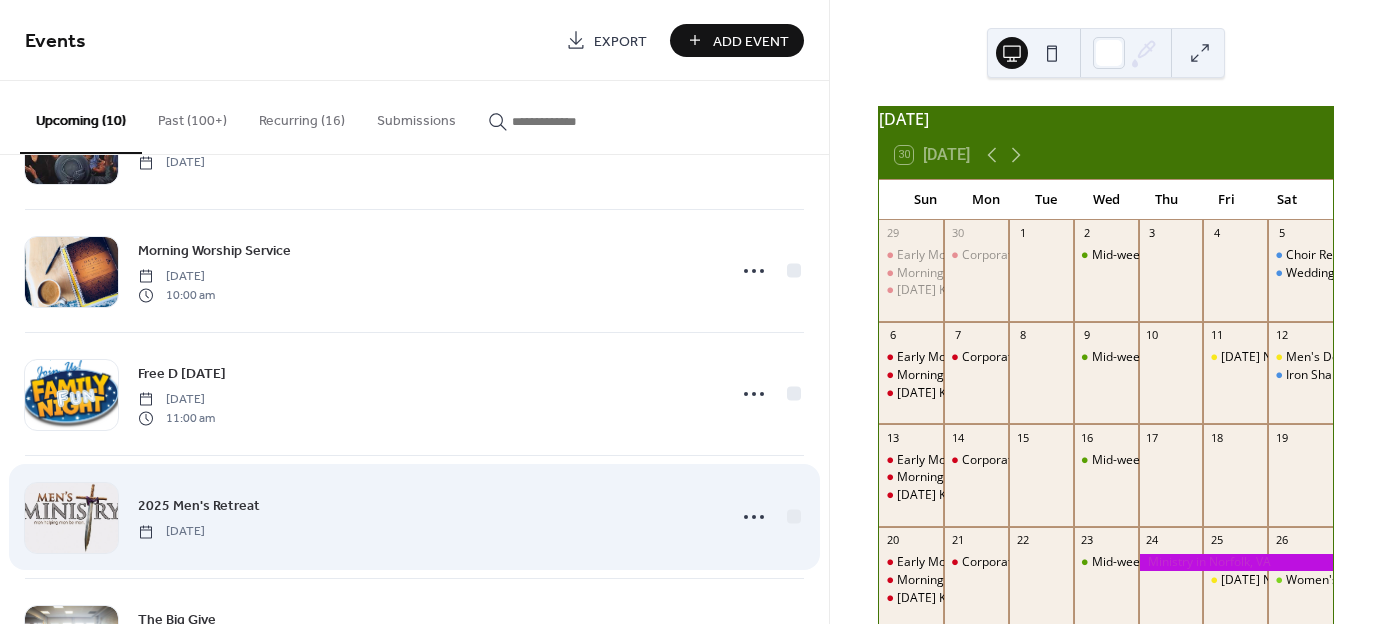 scroll, scrollTop: 100, scrollLeft: 0, axis: vertical 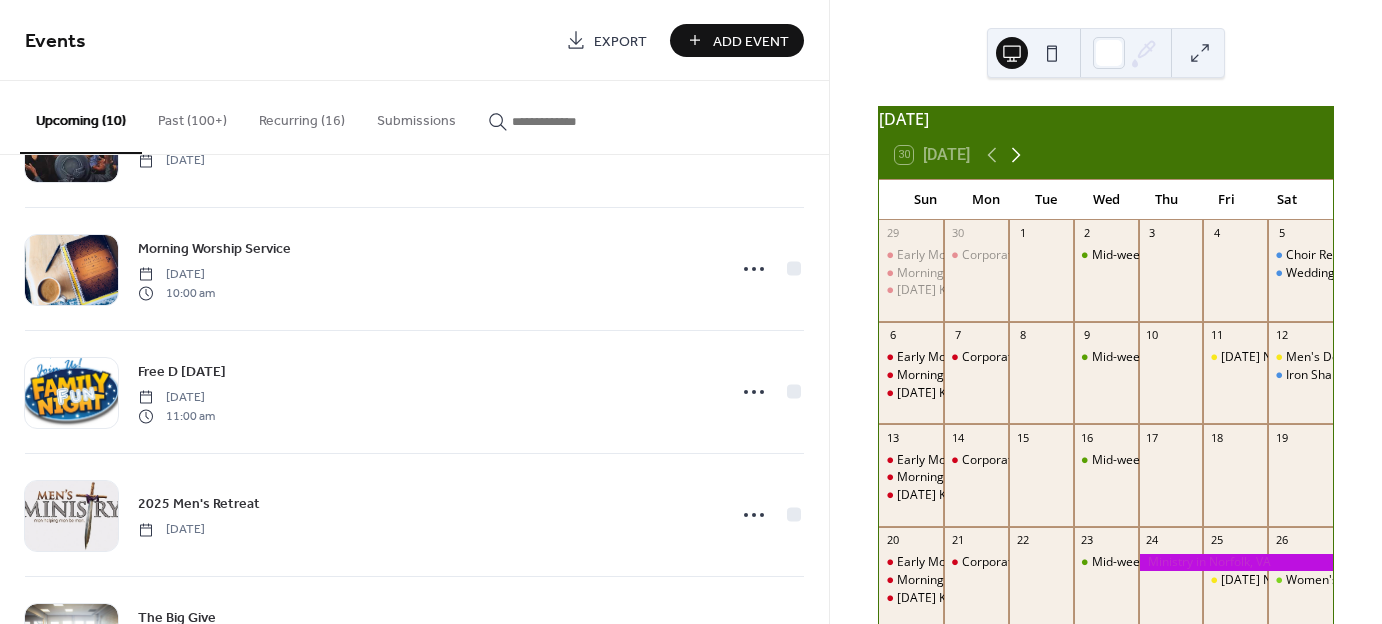 click 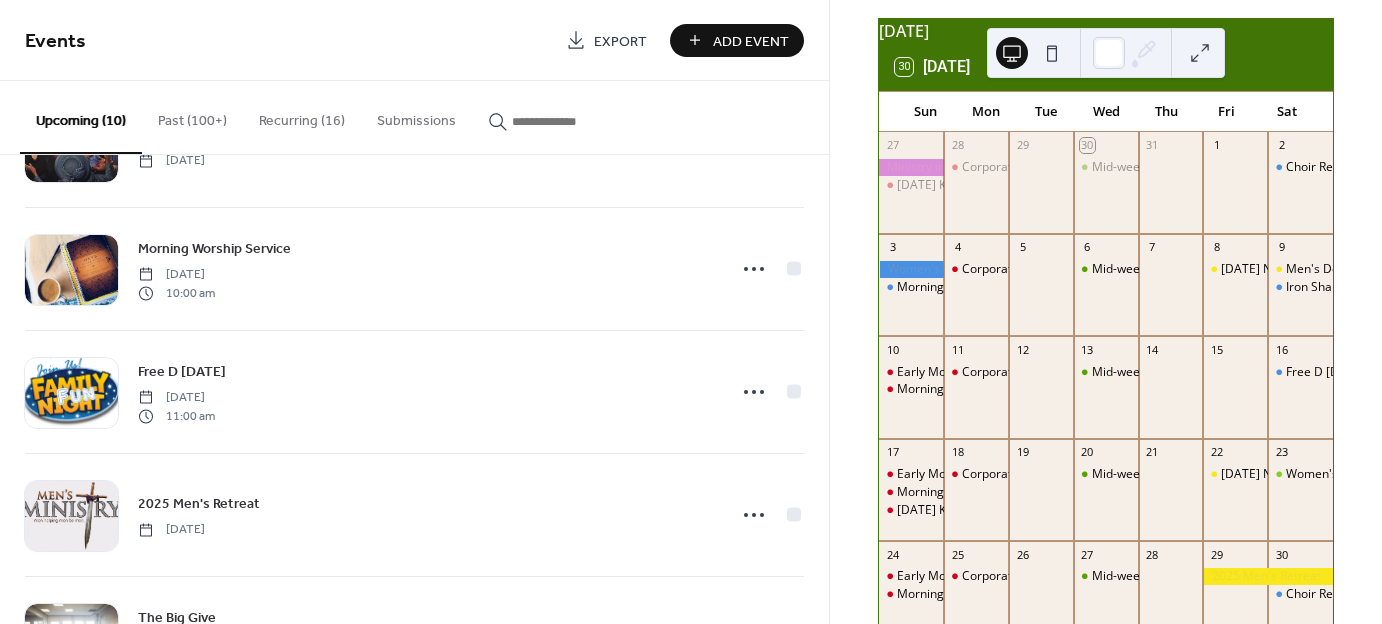 scroll, scrollTop: 100, scrollLeft: 0, axis: vertical 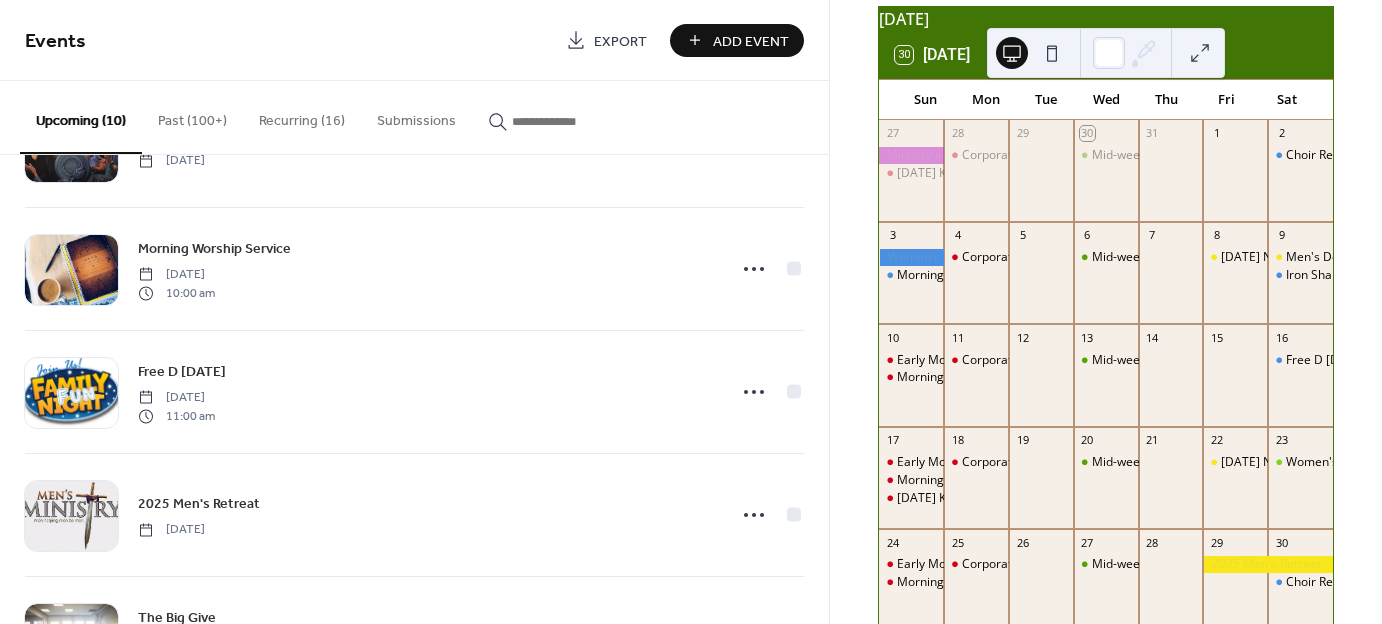 click on "Recurring (16)" at bounding box center (302, 116) 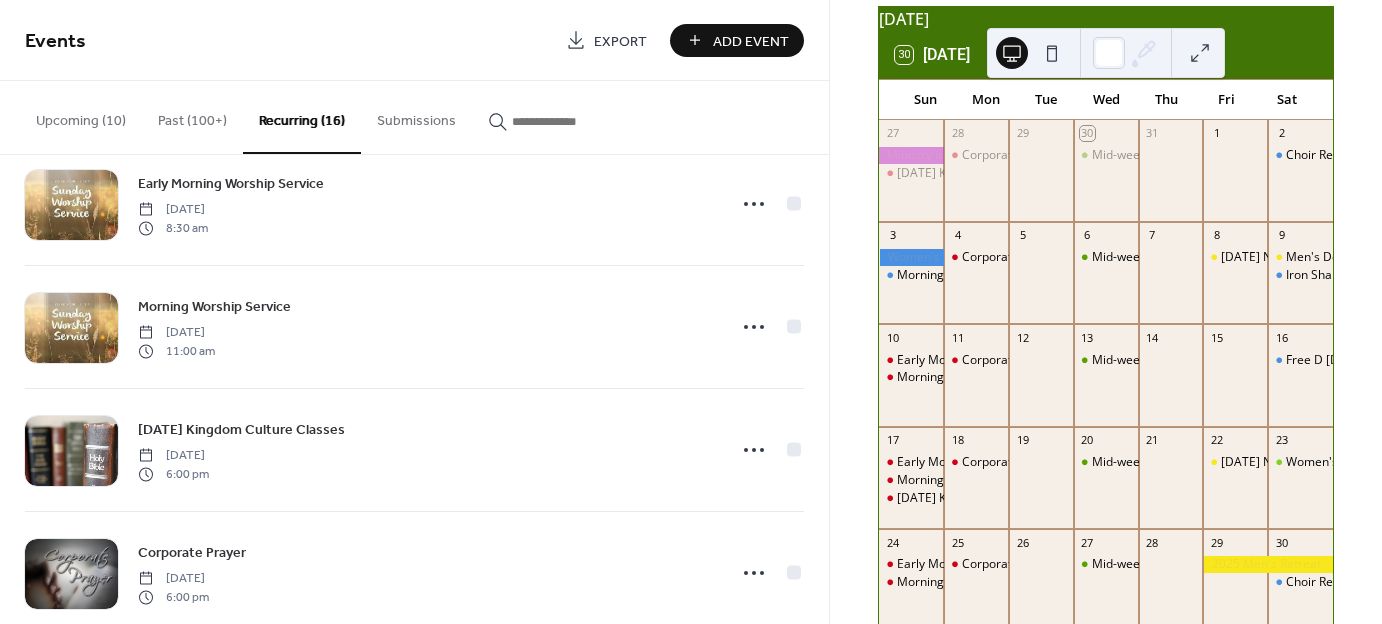 scroll, scrollTop: 800, scrollLeft: 0, axis: vertical 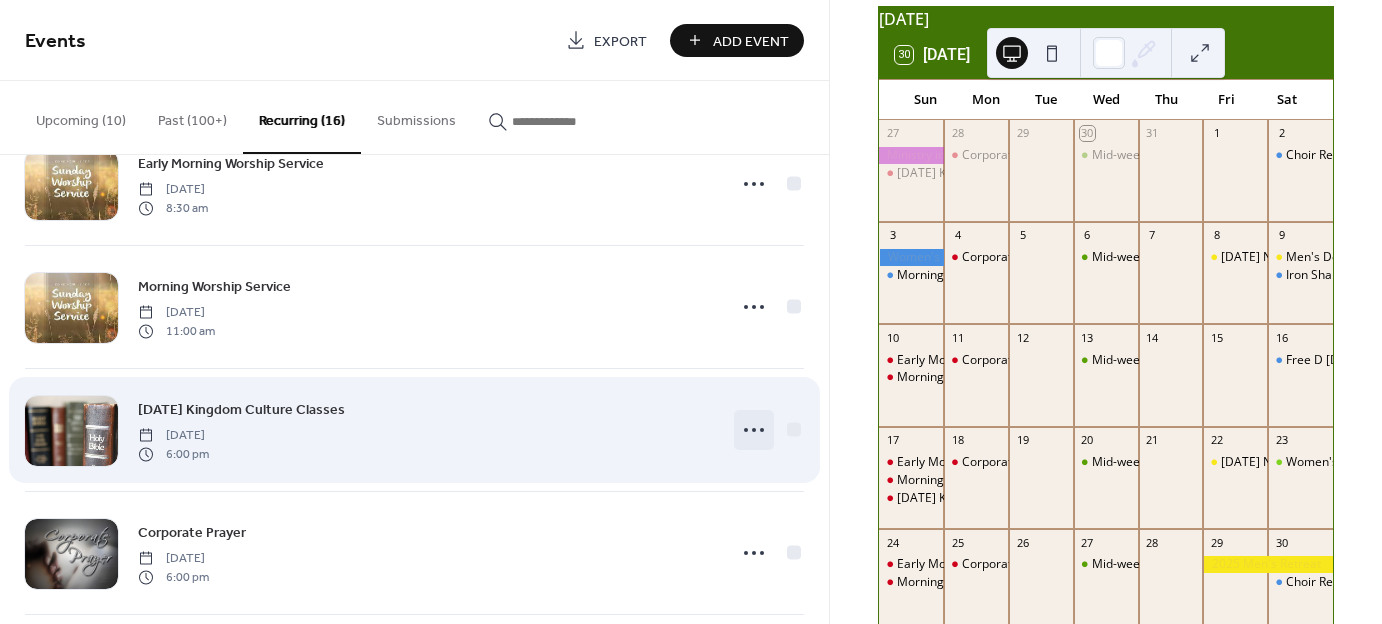 click 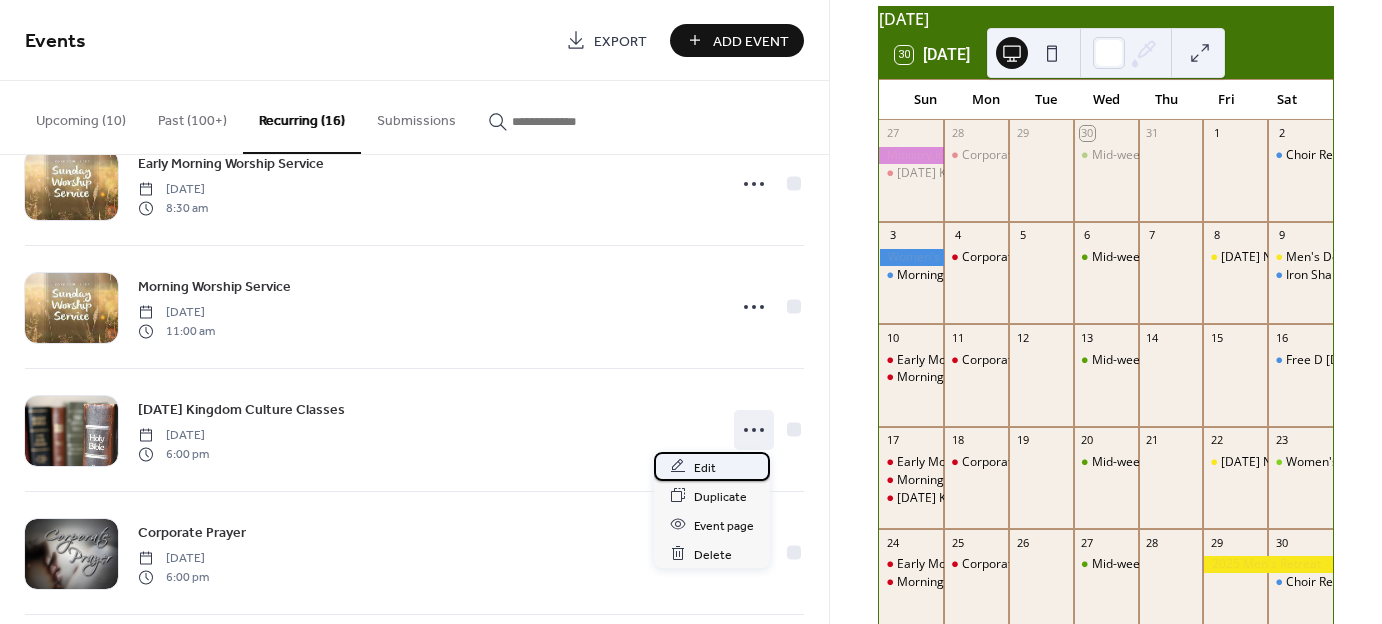click on "Edit" at bounding box center (705, 467) 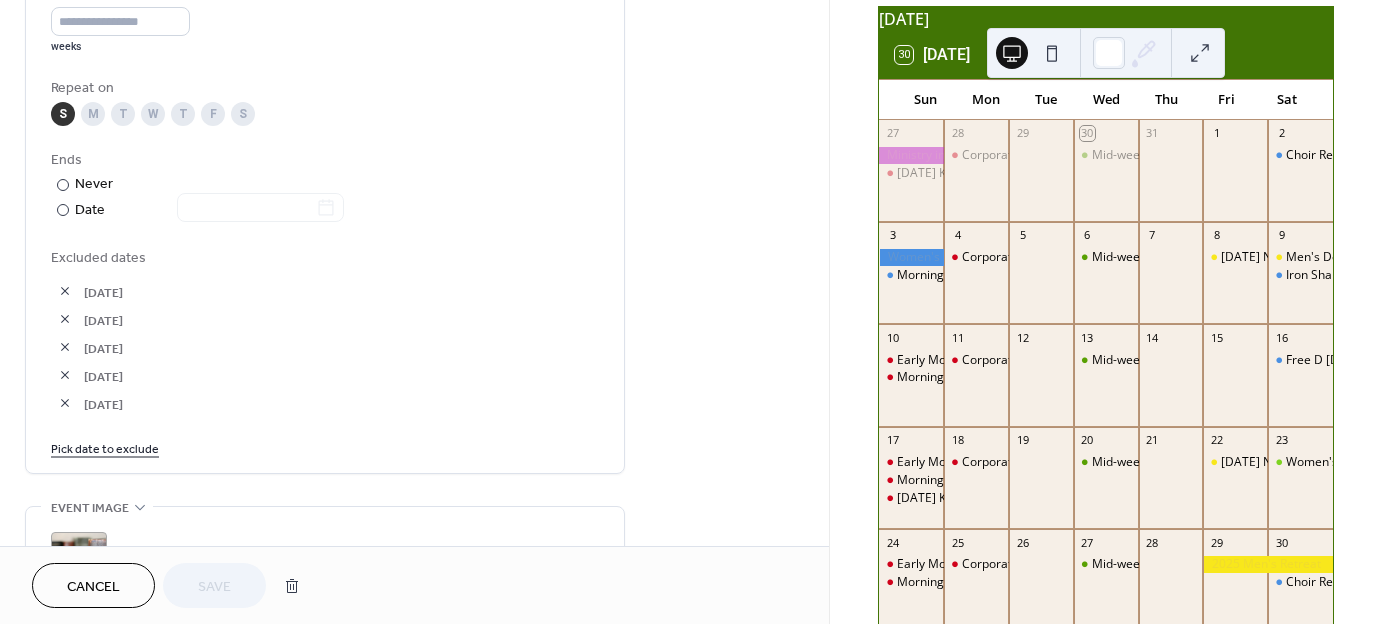 scroll, scrollTop: 1000, scrollLeft: 0, axis: vertical 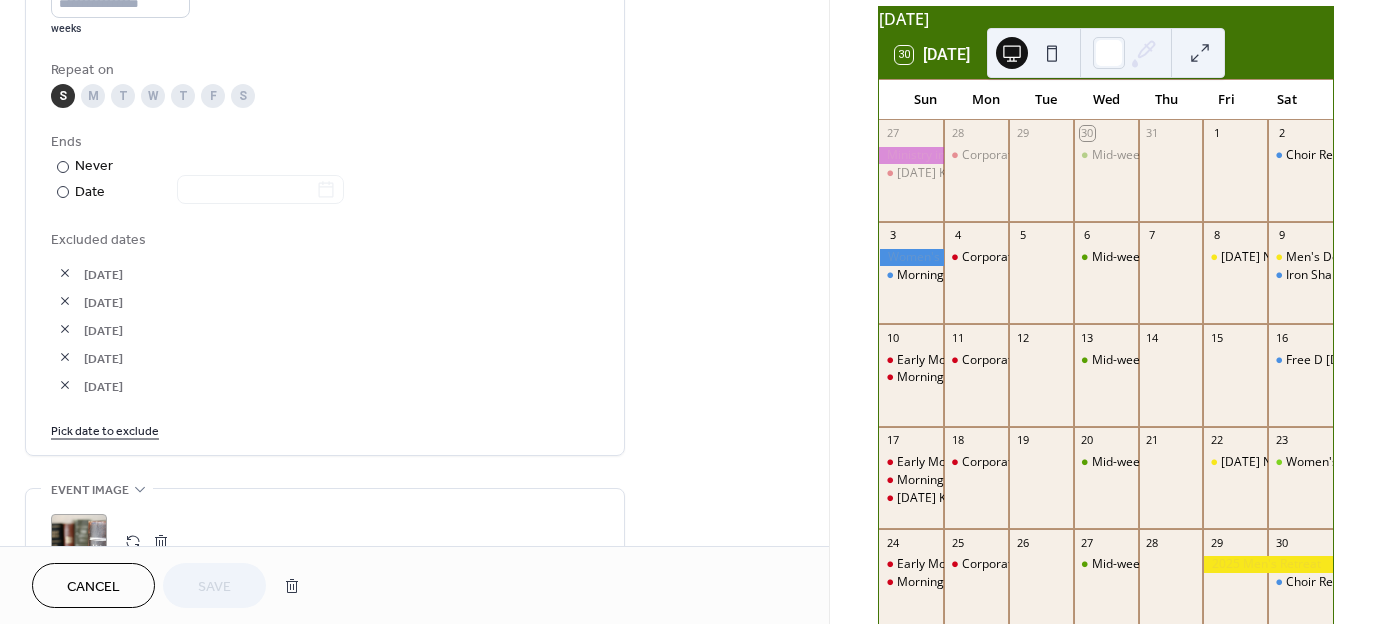 click on "Pick date to exclude" at bounding box center (105, 429) 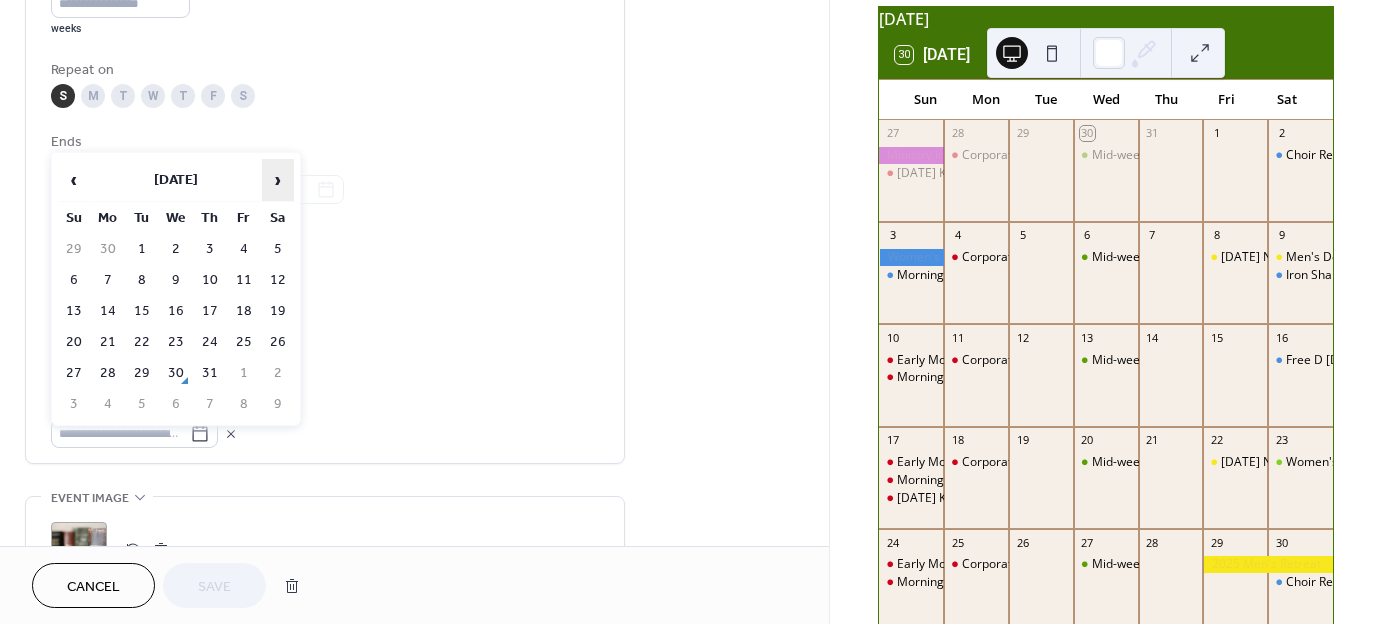 click on "›" at bounding box center [278, 180] 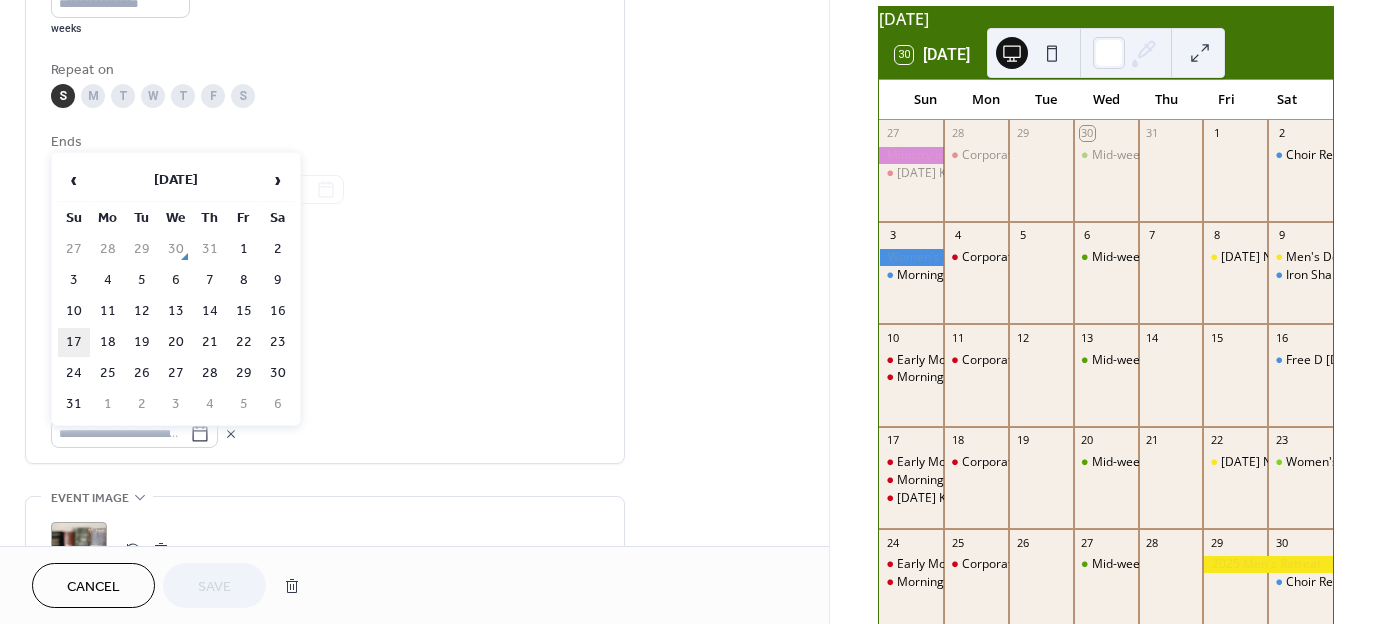 click on "17" at bounding box center [74, 342] 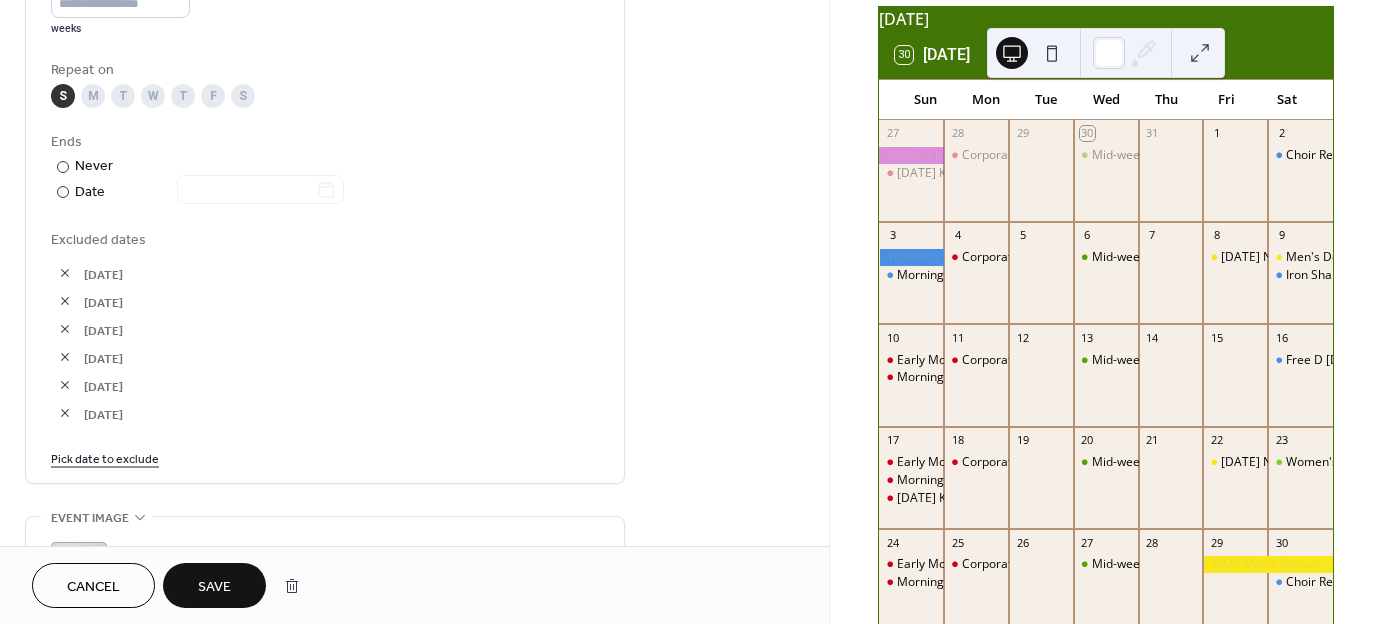 click on "Save" at bounding box center [214, 587] 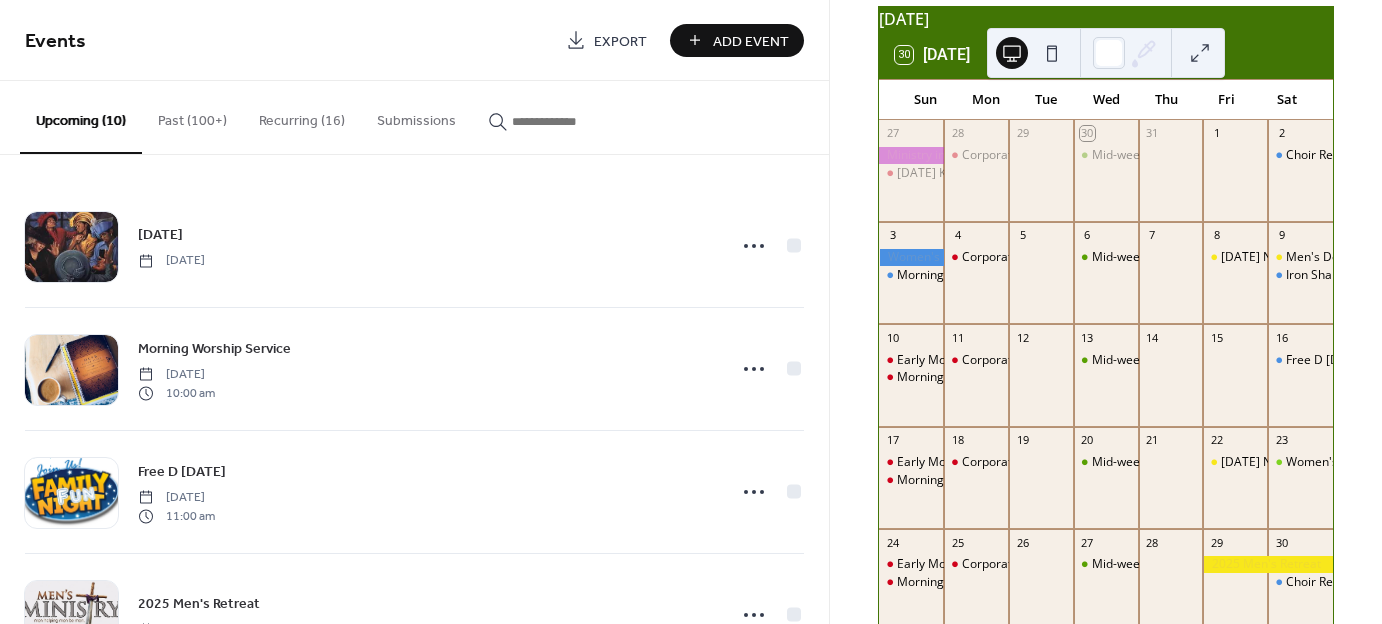 click on "Add Event" at bounding box center [751, 41] 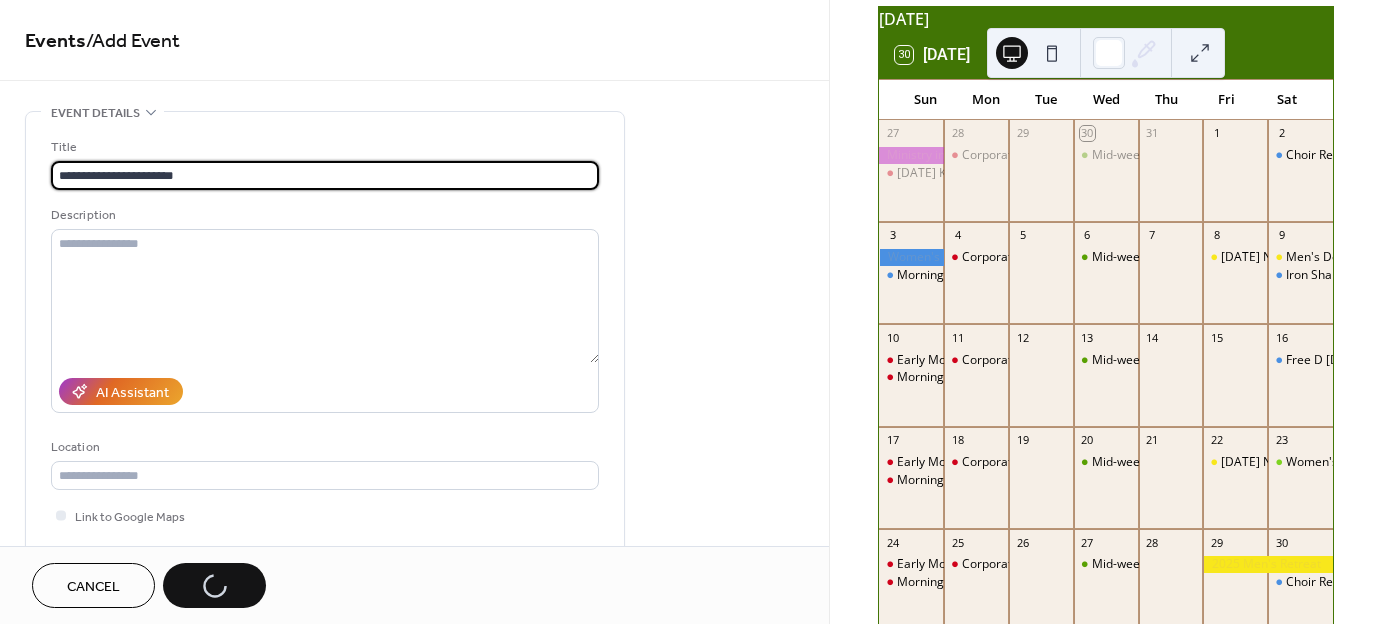 type on "**********" 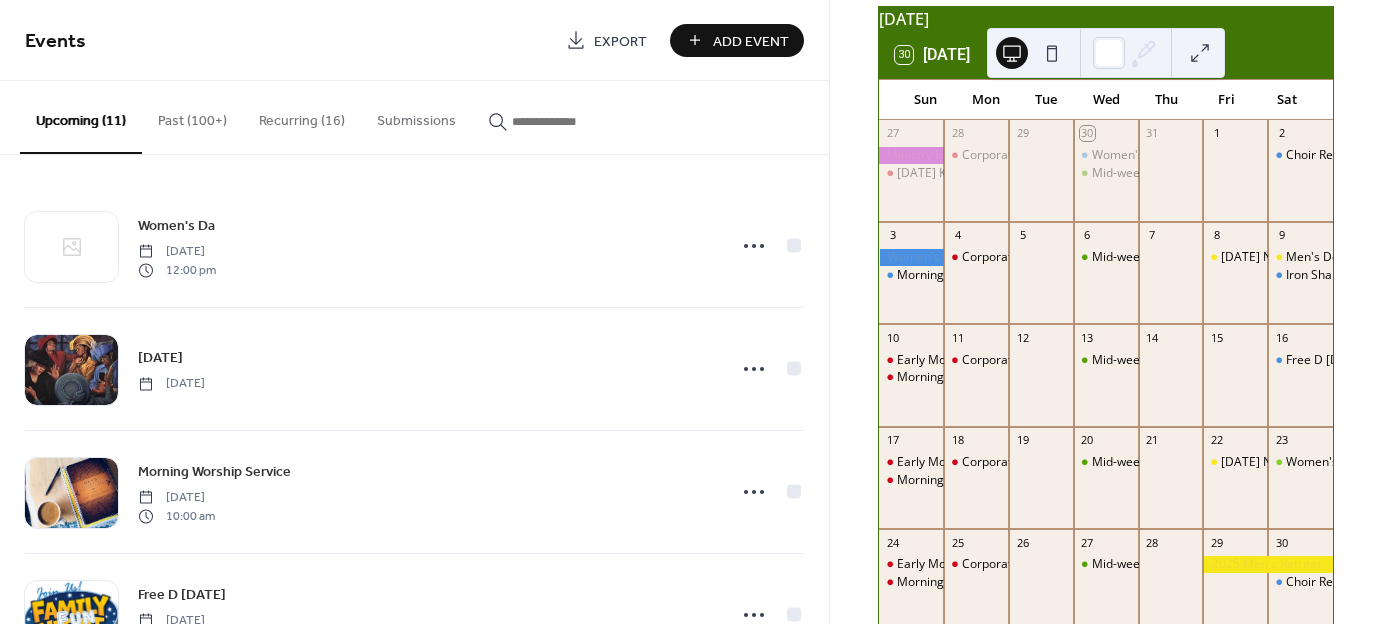 scroll, scrollTop: 0, scrollLeft: 0, axis: both 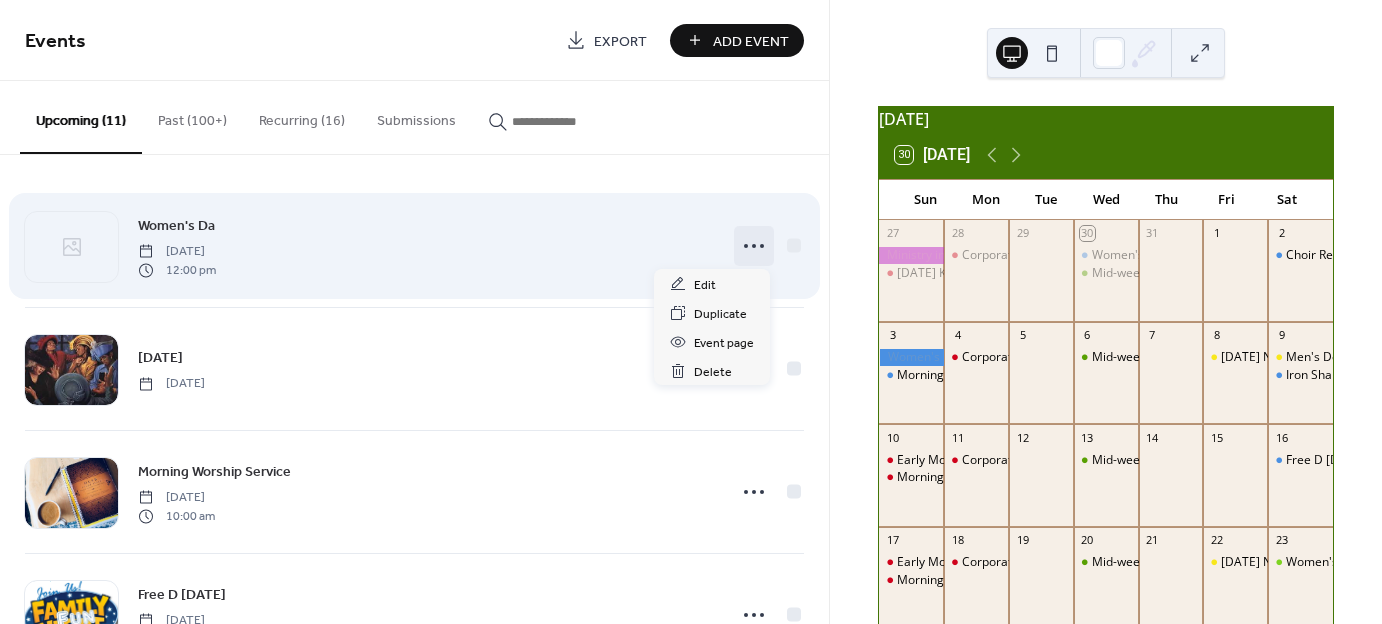 click 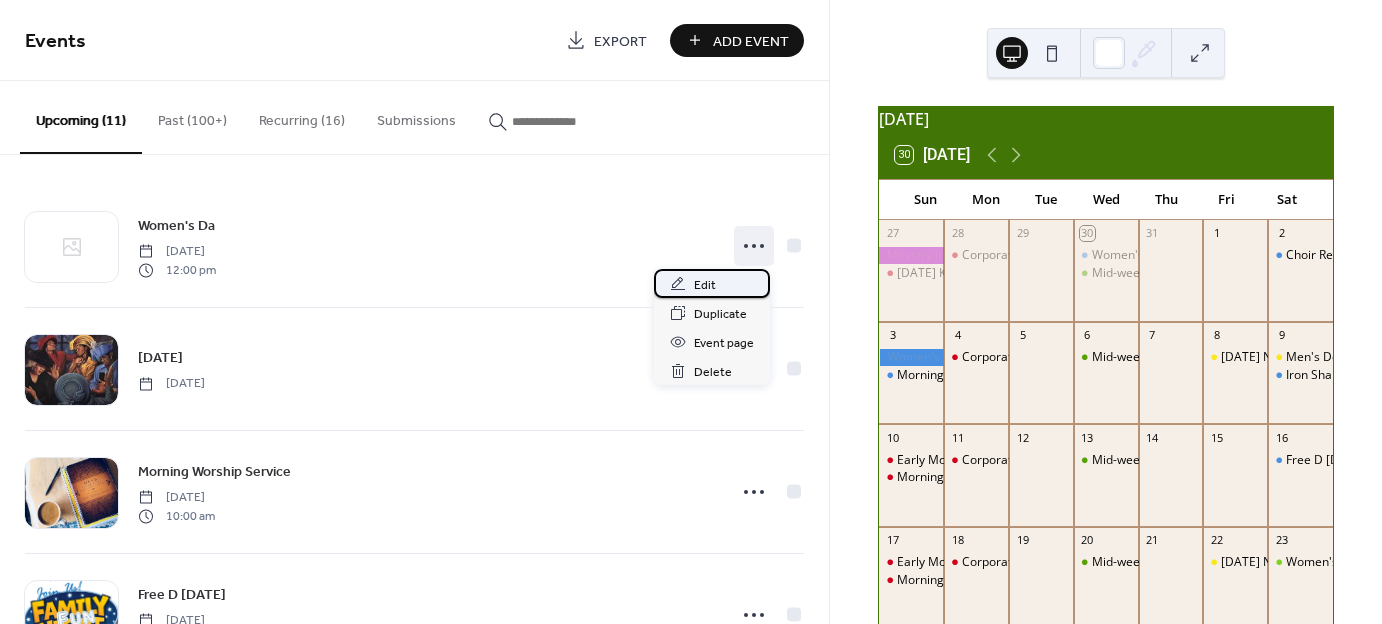 click on "Edit" at bounding box center (705, 285) 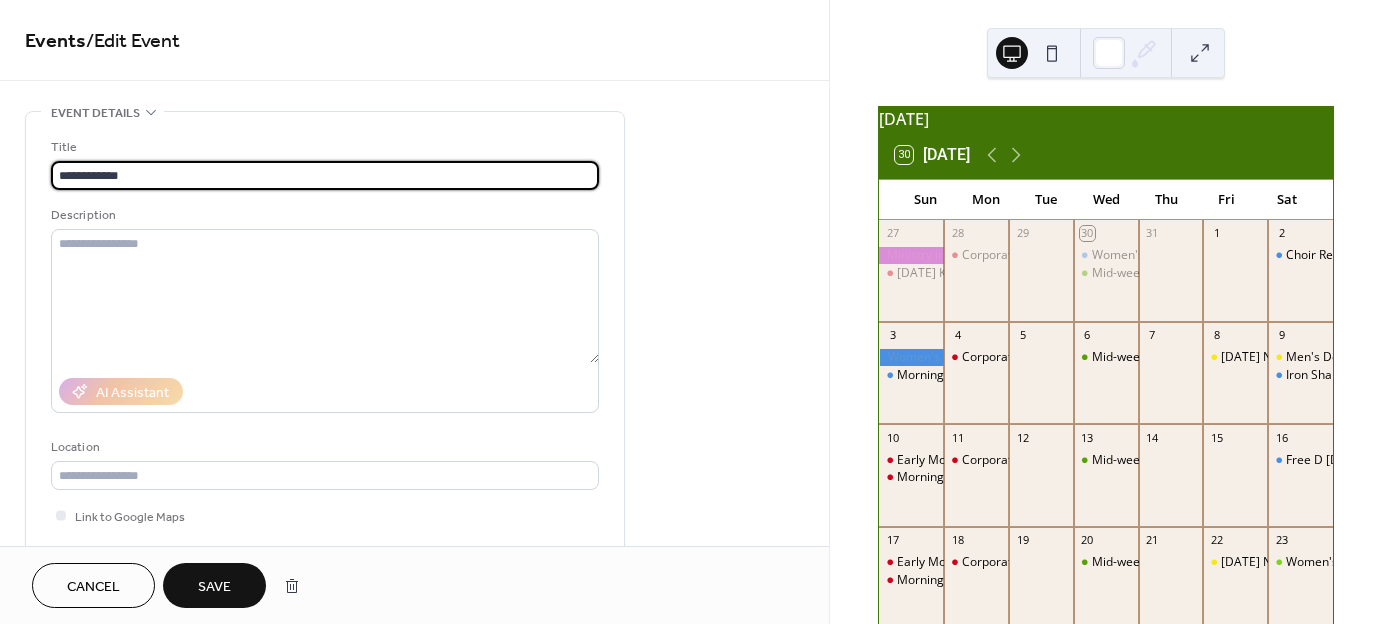 type on "**********" 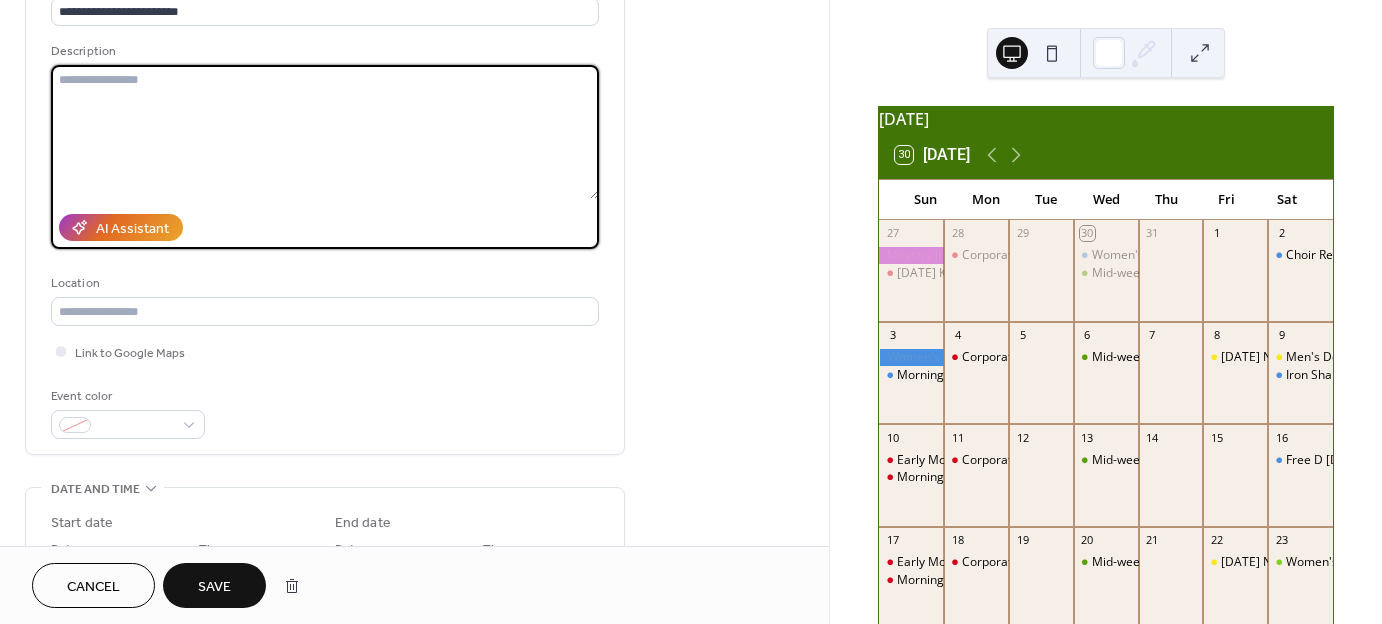 scroll, scrollTop: 300, scrollLeft: 0, axis: vertical 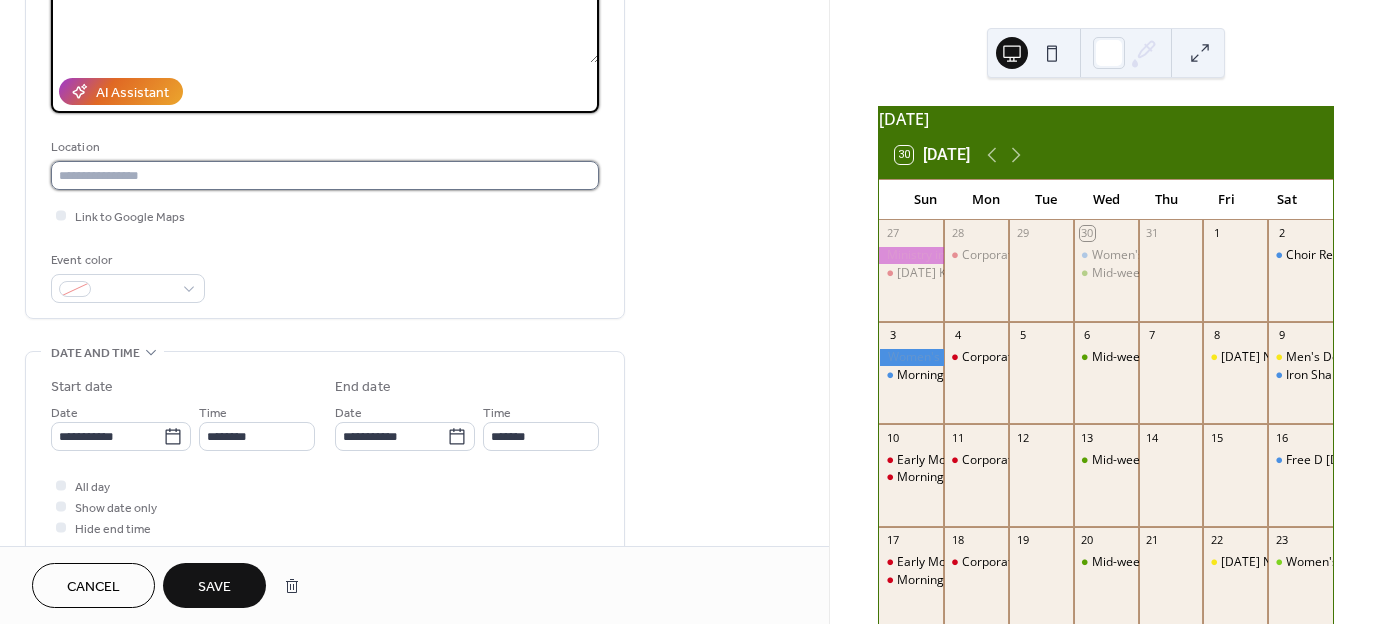 click at bounding box center (325, 175) 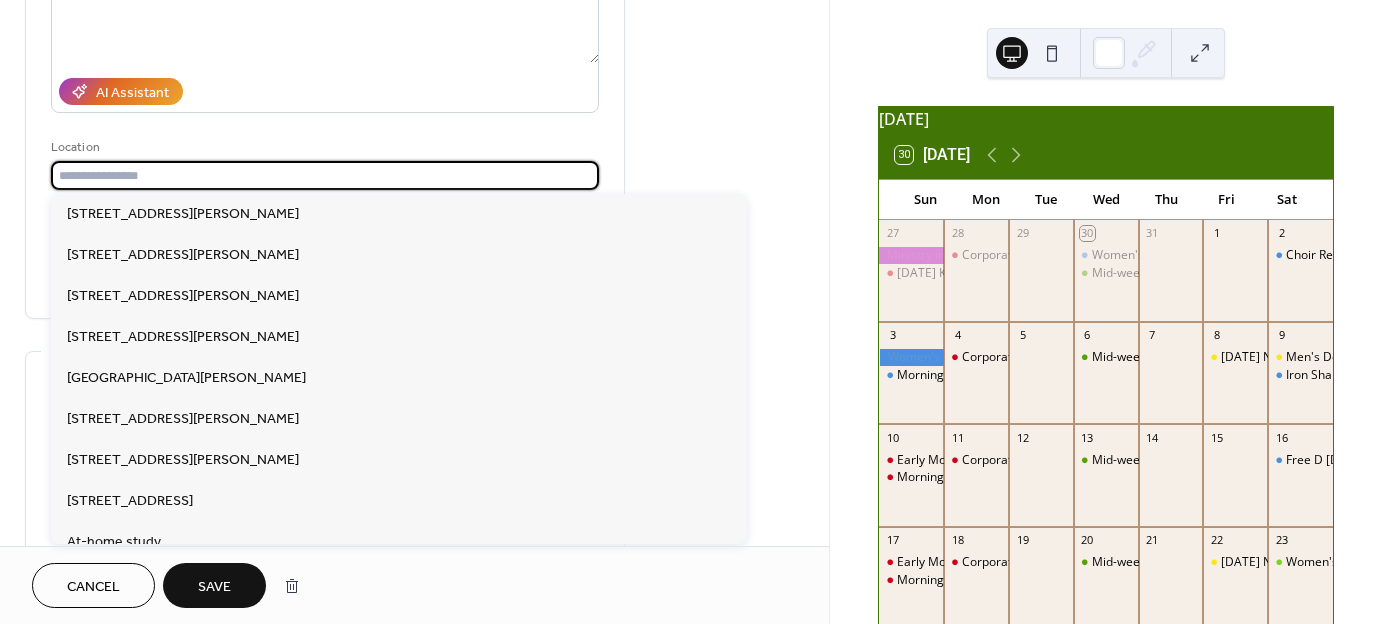 type on "**********" 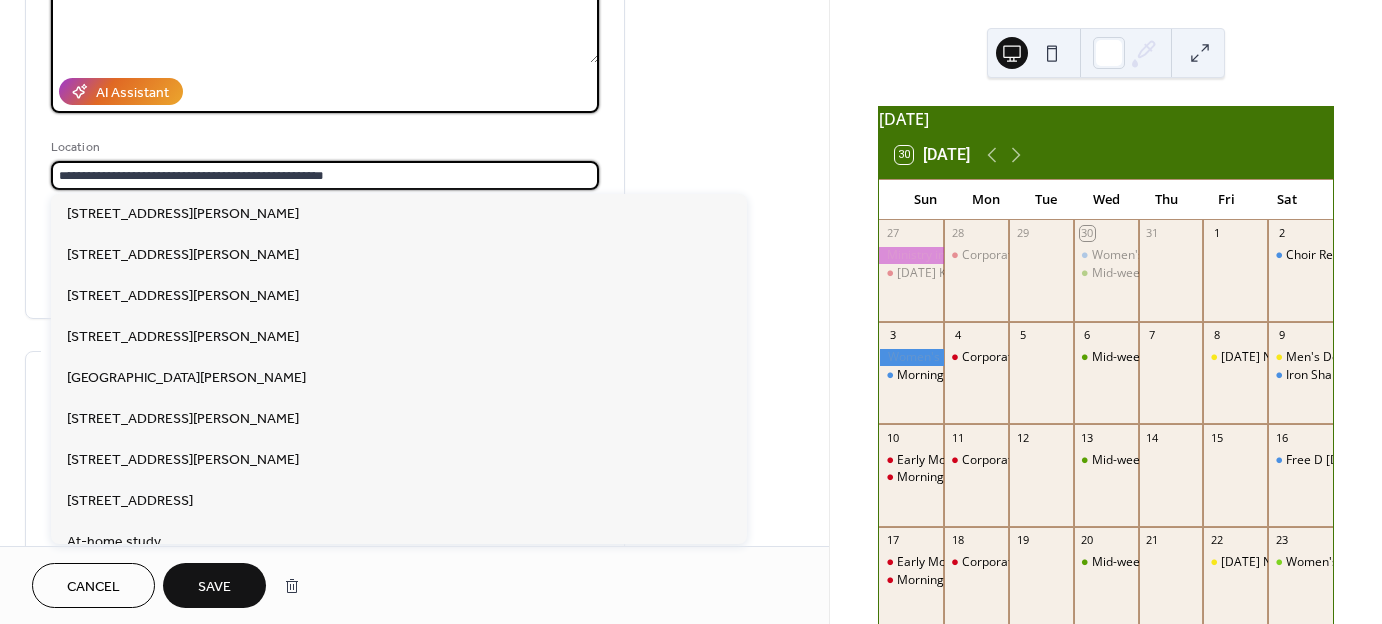 type on "**********" 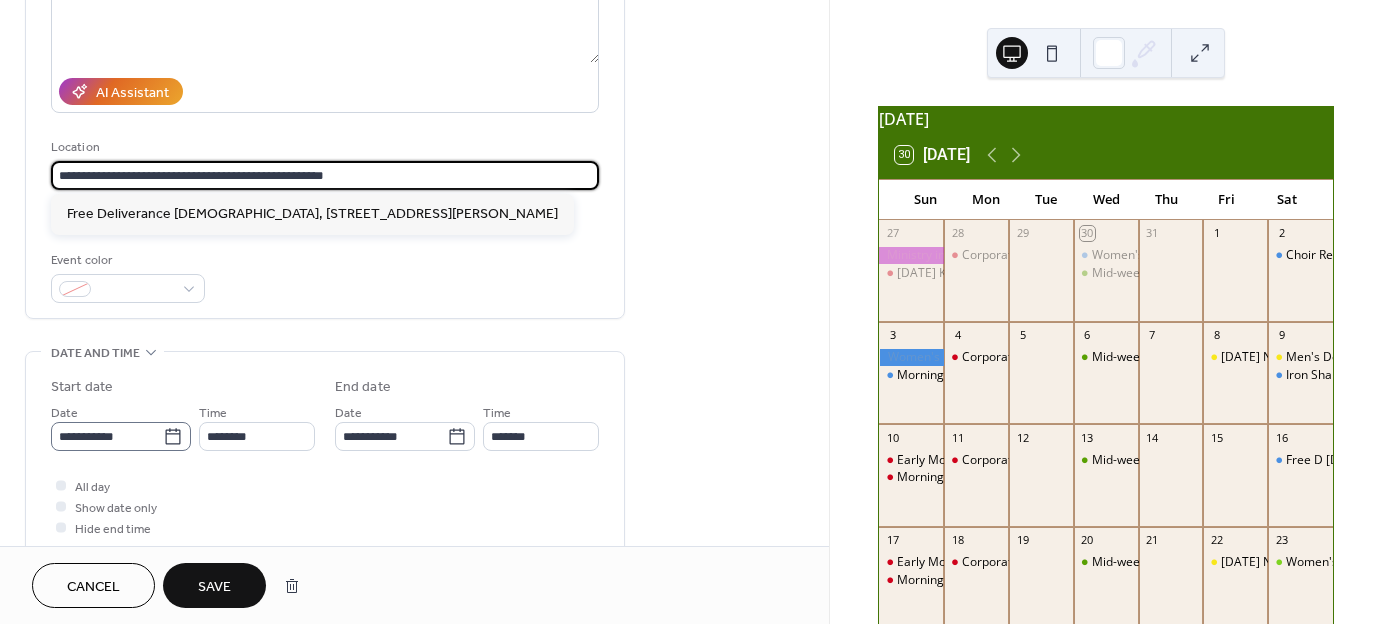 click 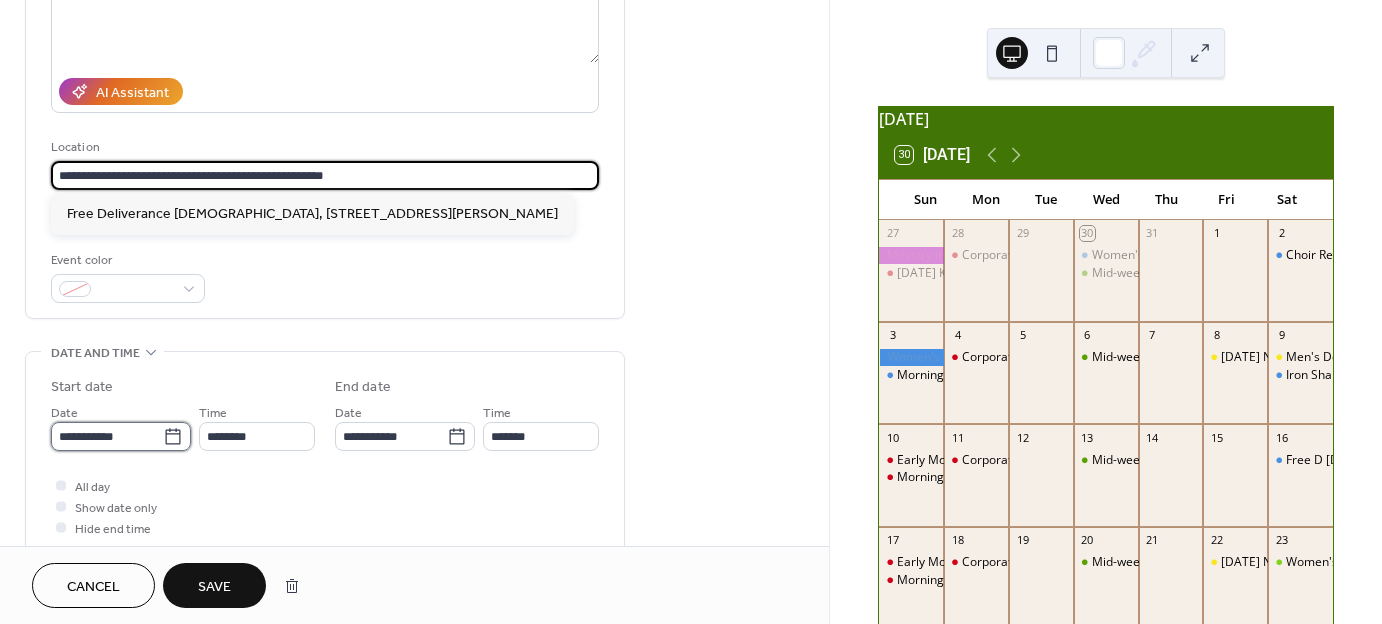 click on "**********" at bounding box center (107, 436) 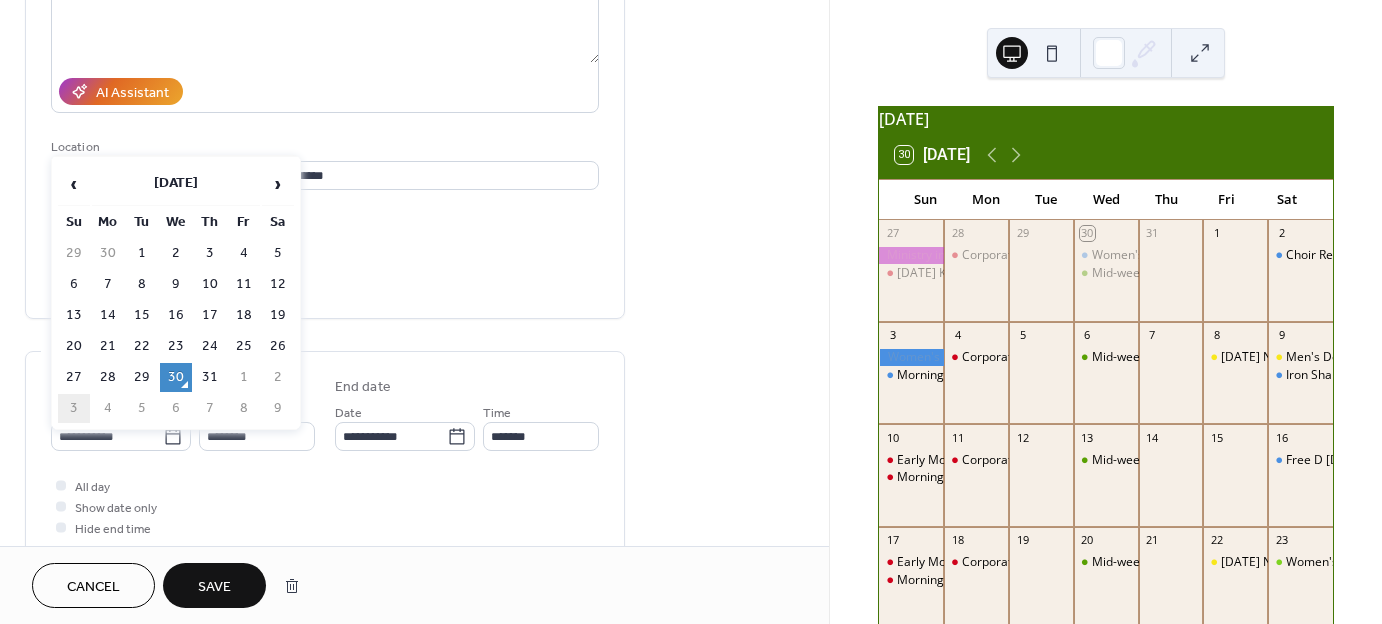 click on "3" at bounding box center (74, 408) 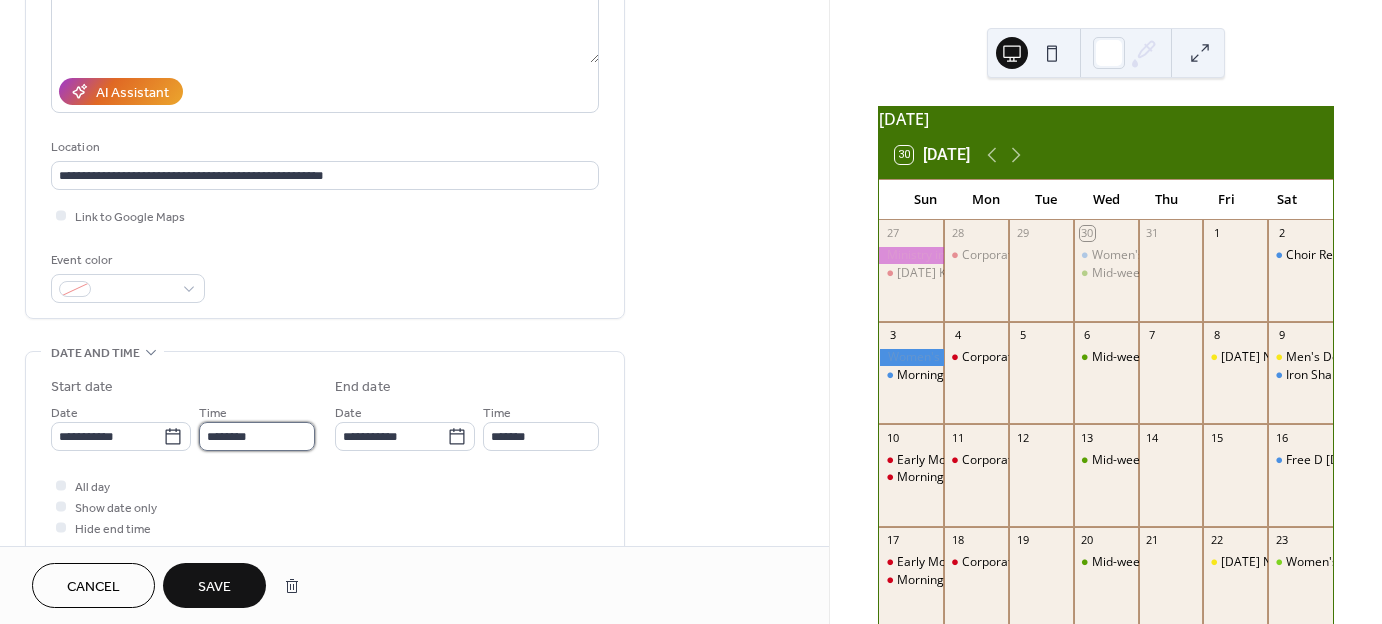 click on "********" at bounding box center [257, 436] 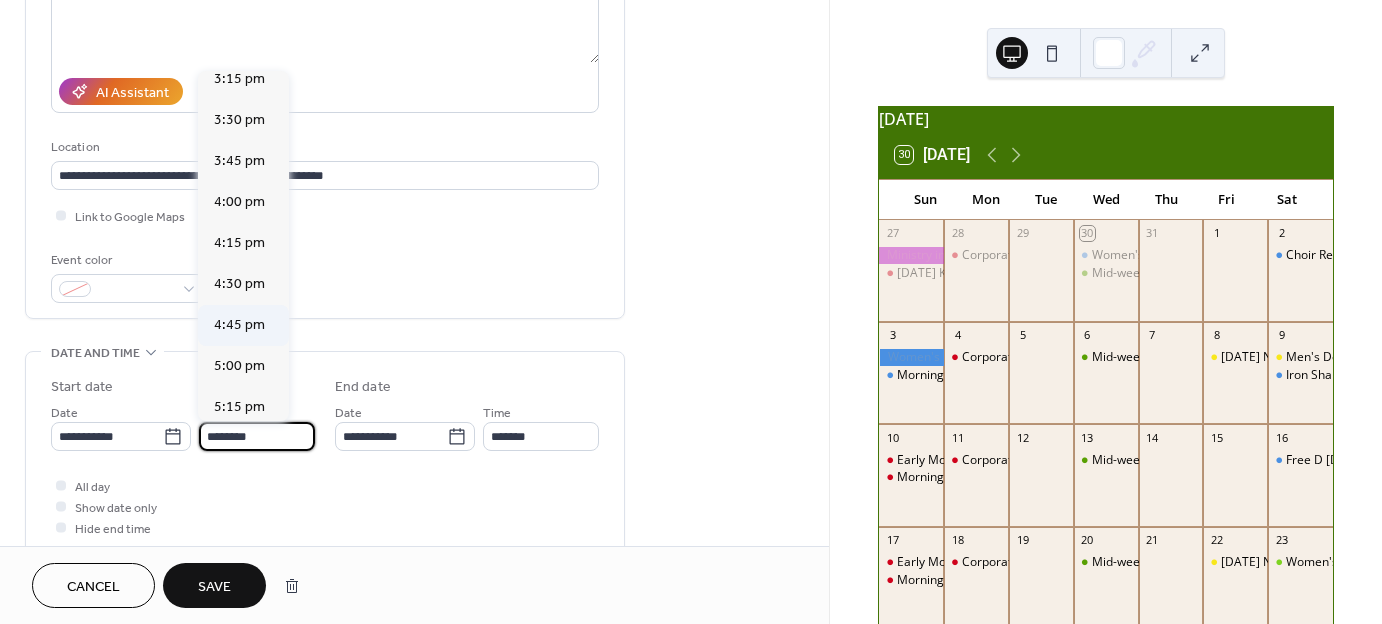 scroll, scrollTop: 2568, scrollLeft: 0, axis: vertical 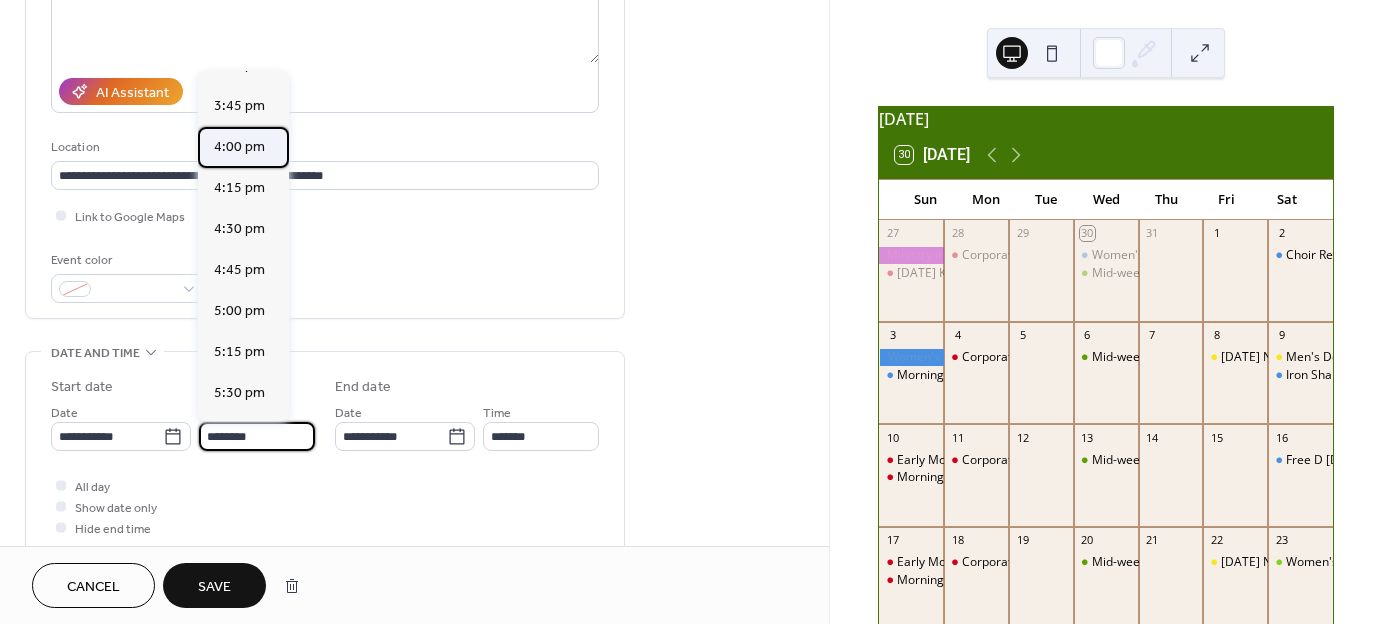 click on "4:00 pm" at bounding box center (239, 147) 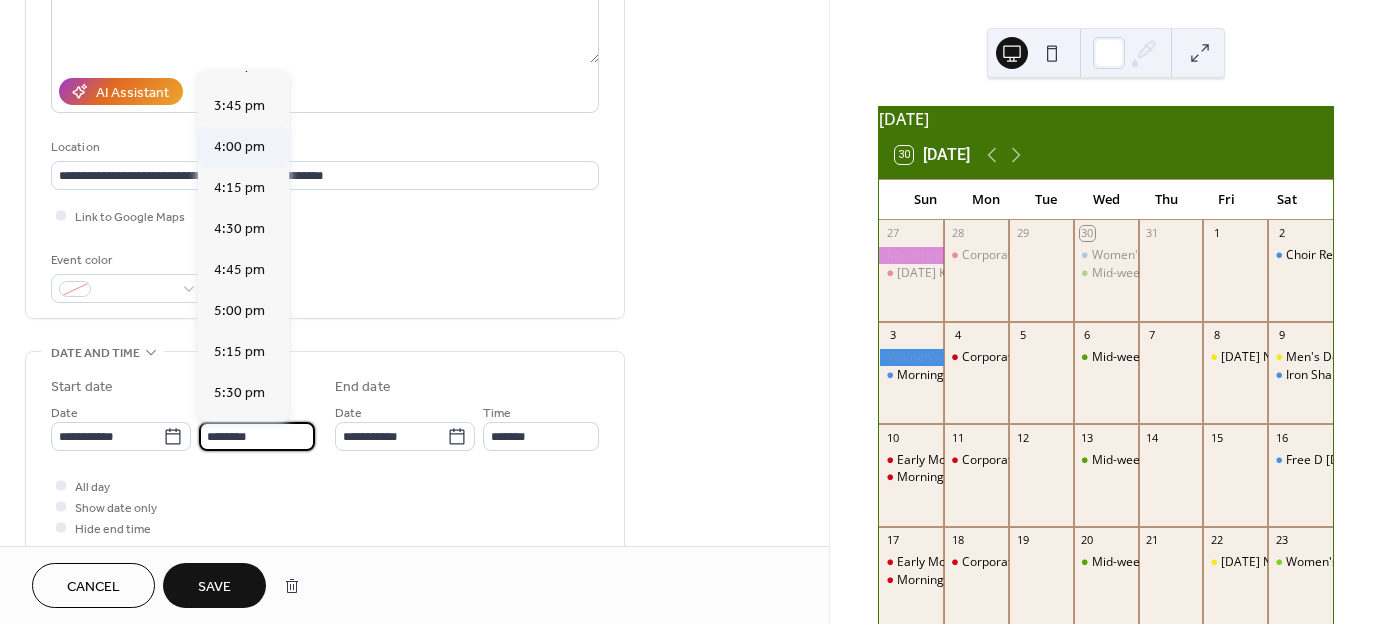 type on "*******" 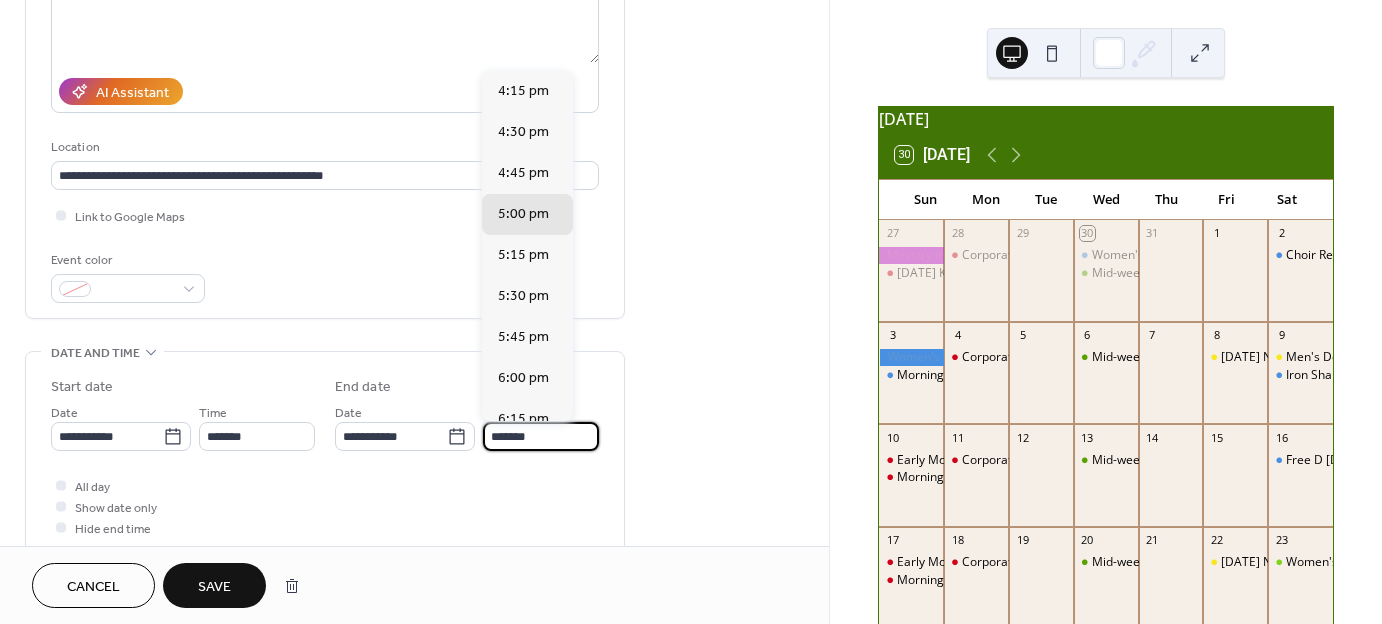 click on "*******" at bounding box center [541, 436] 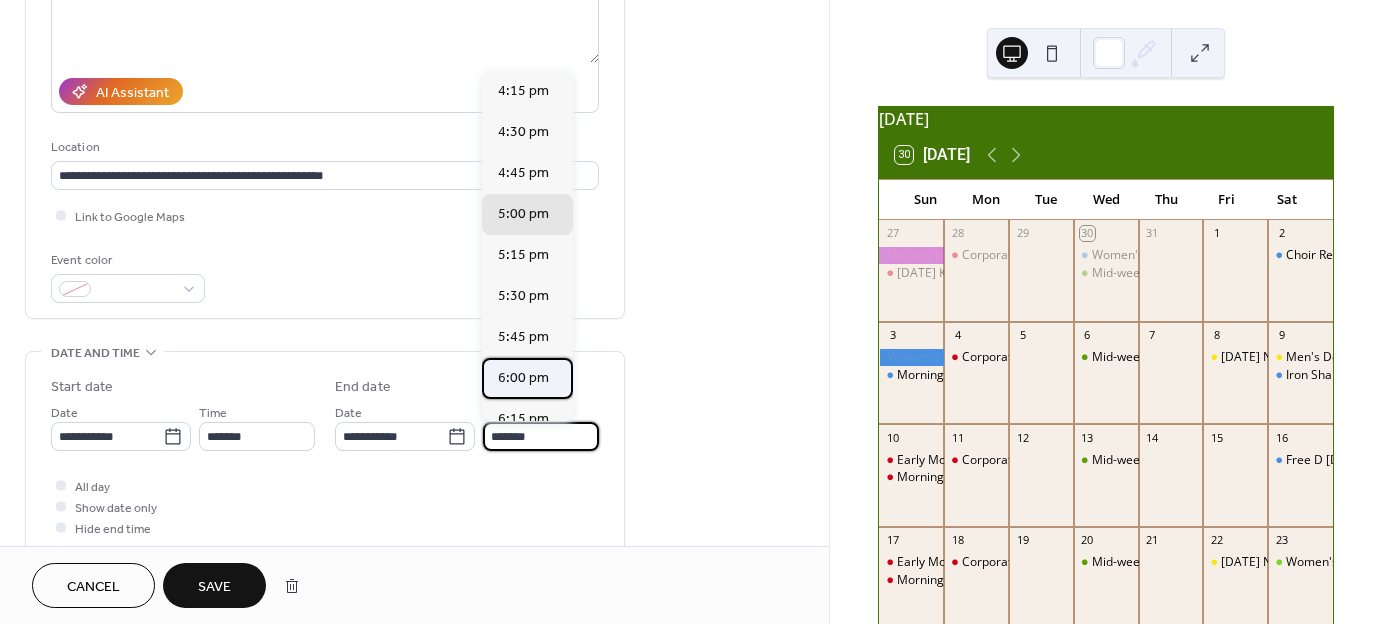 click on "6:00 pm" at bounding box center (523, 378) 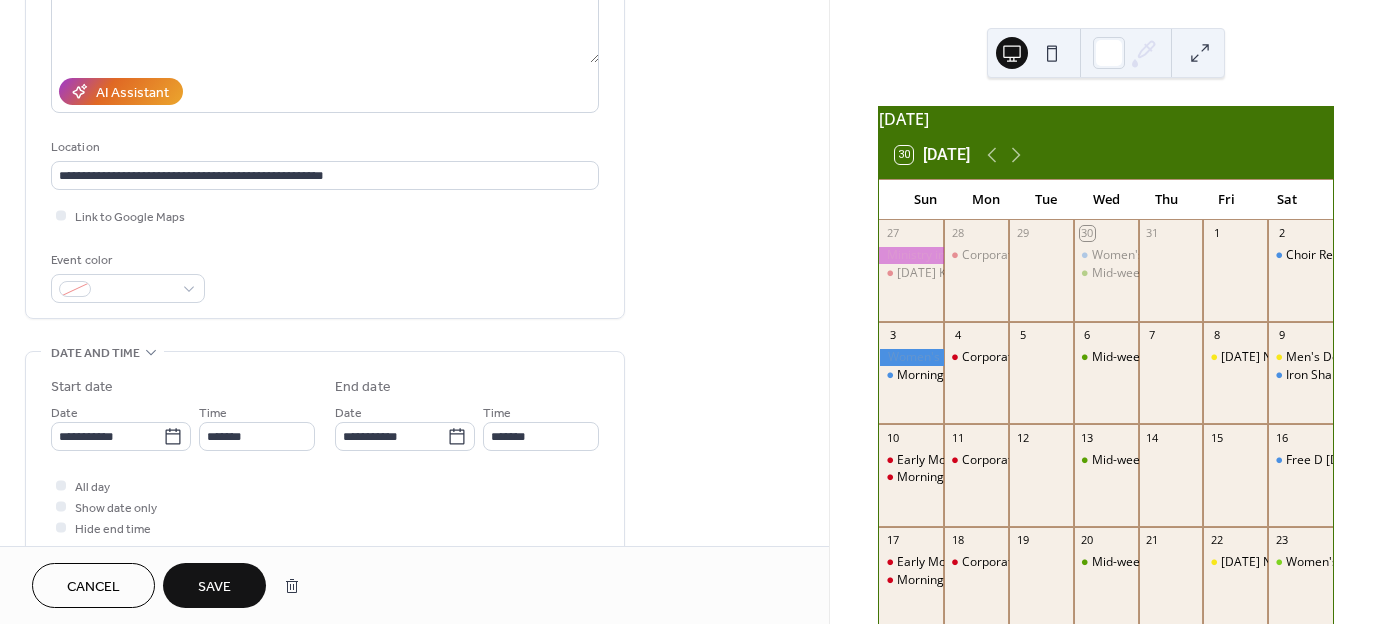 type on "*******" 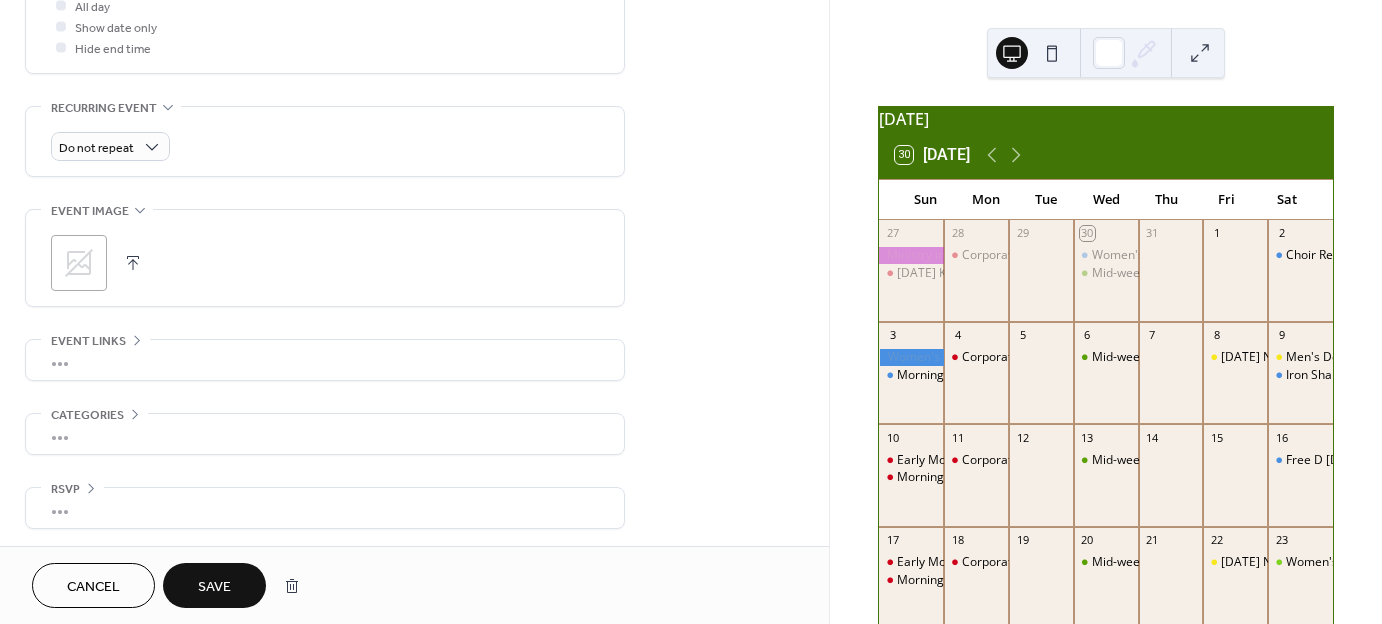 scroll, scrollTop: 780, scrollLeft: 0, axis: vertical 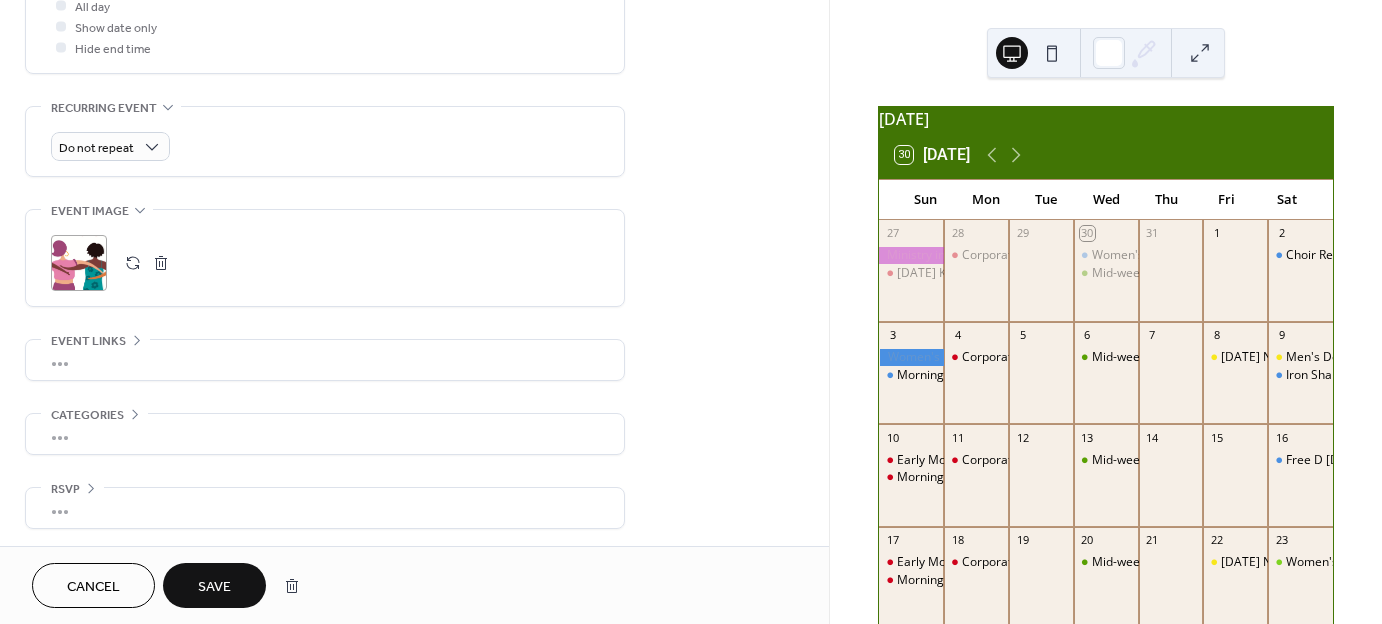 click on "Save" at bounding box center (214, 587) 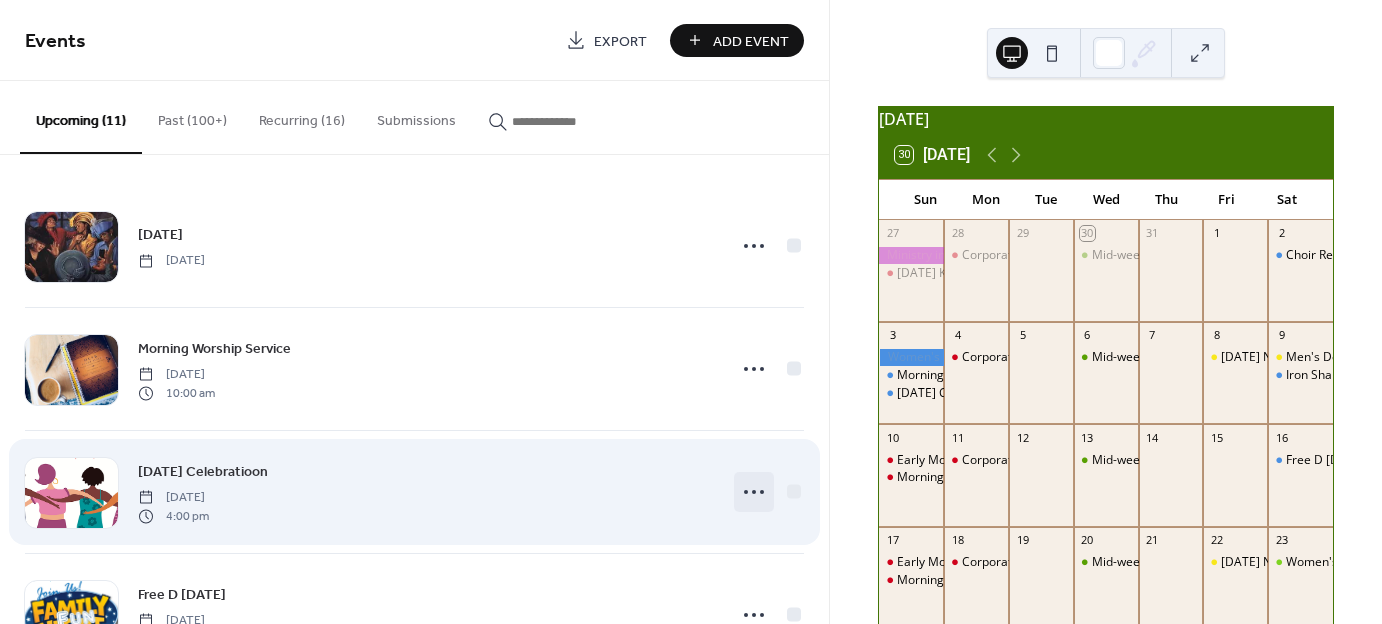 click 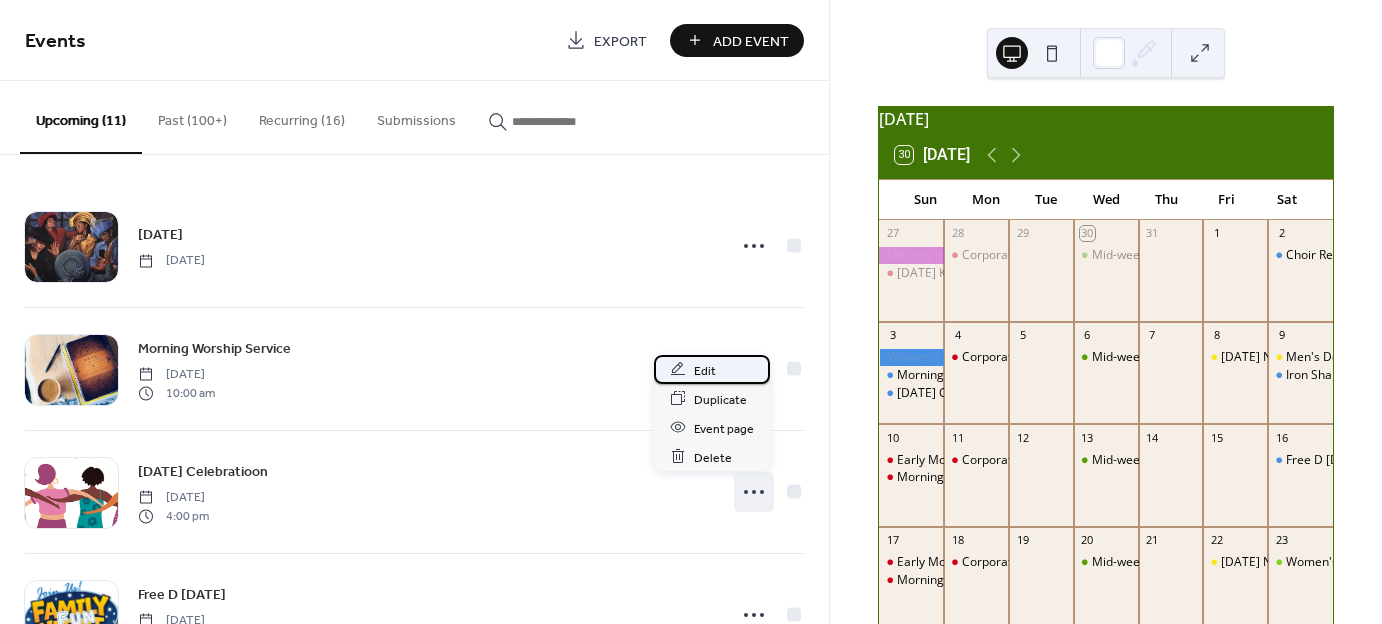 click on "Edit" at bounding box center [705, 370] 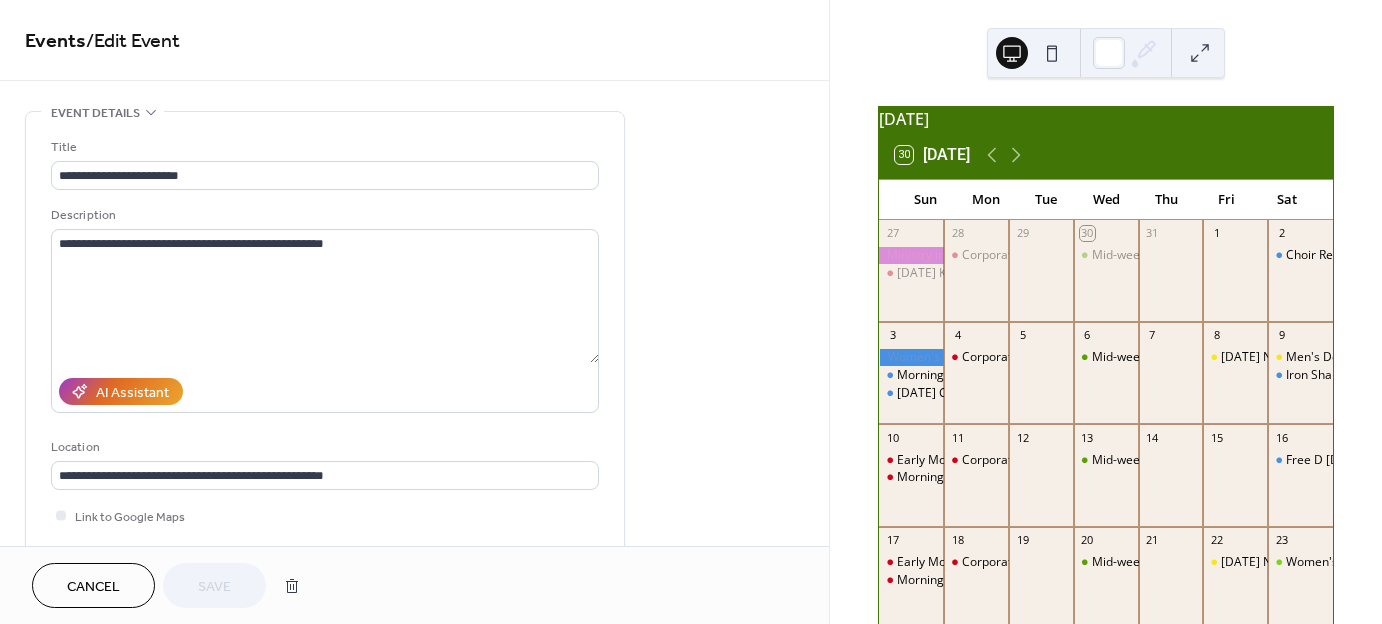 click on "Title" at bounding box center (323, 147) 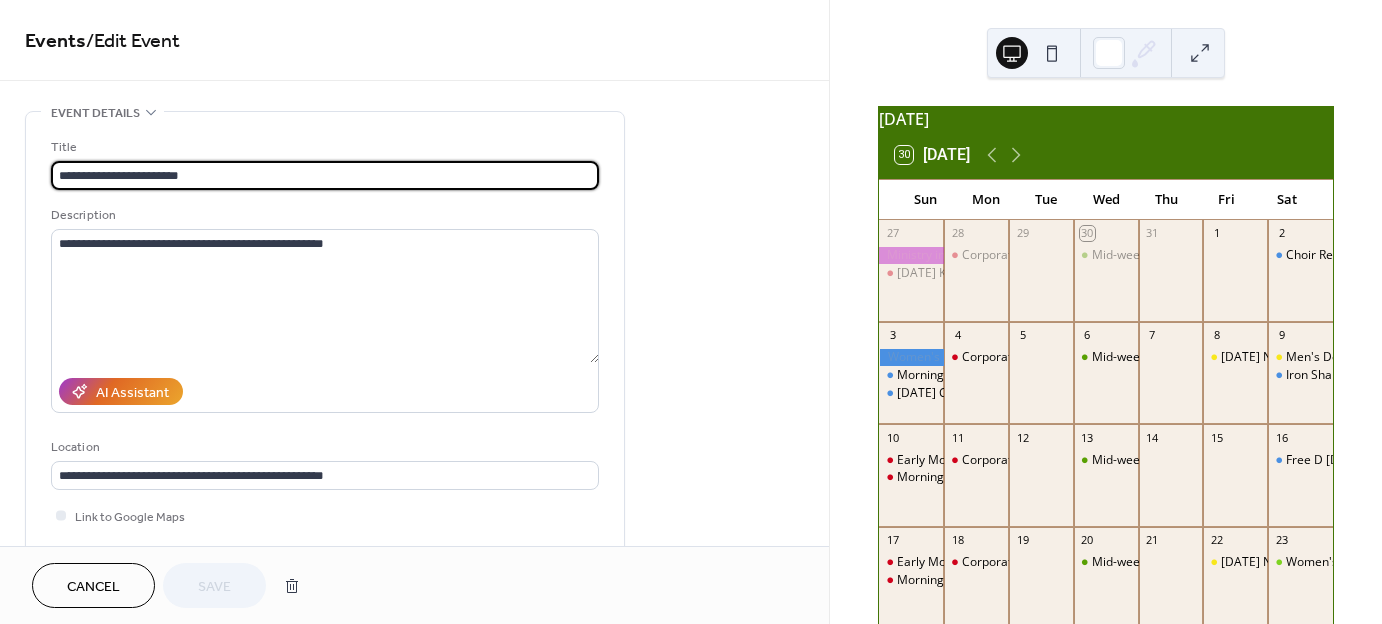 click on "**********" at bounding box center (325, 175) 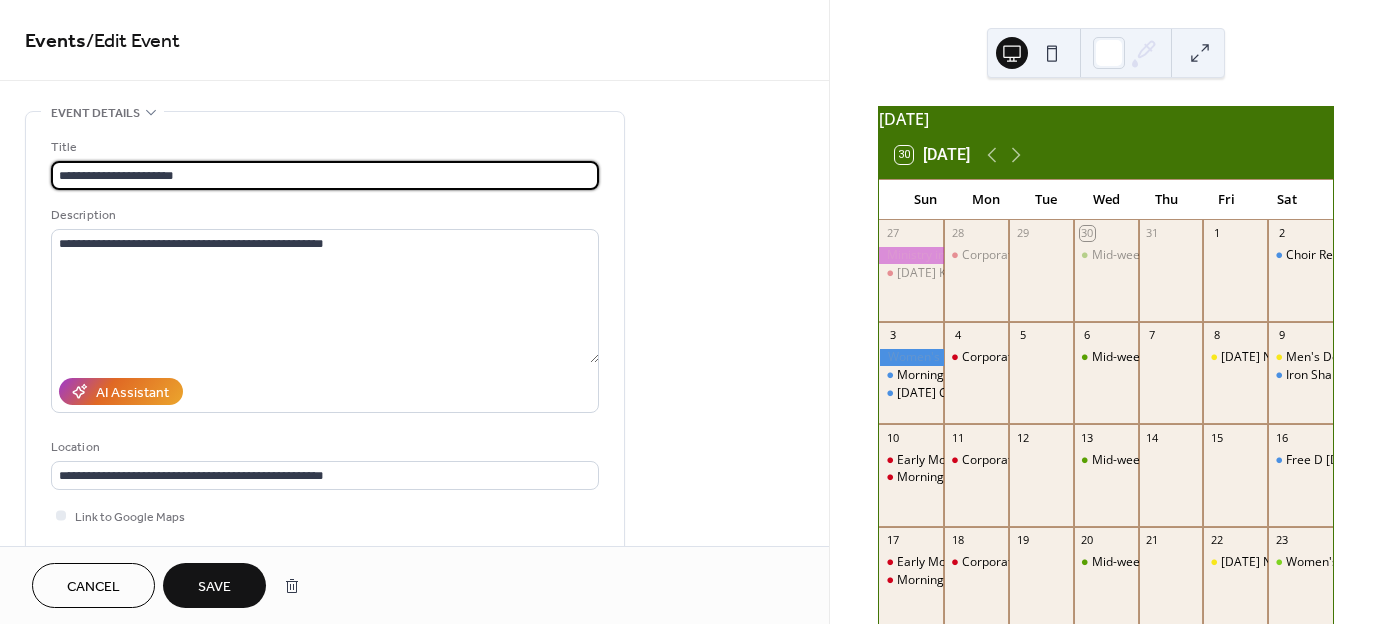 type on "**********" 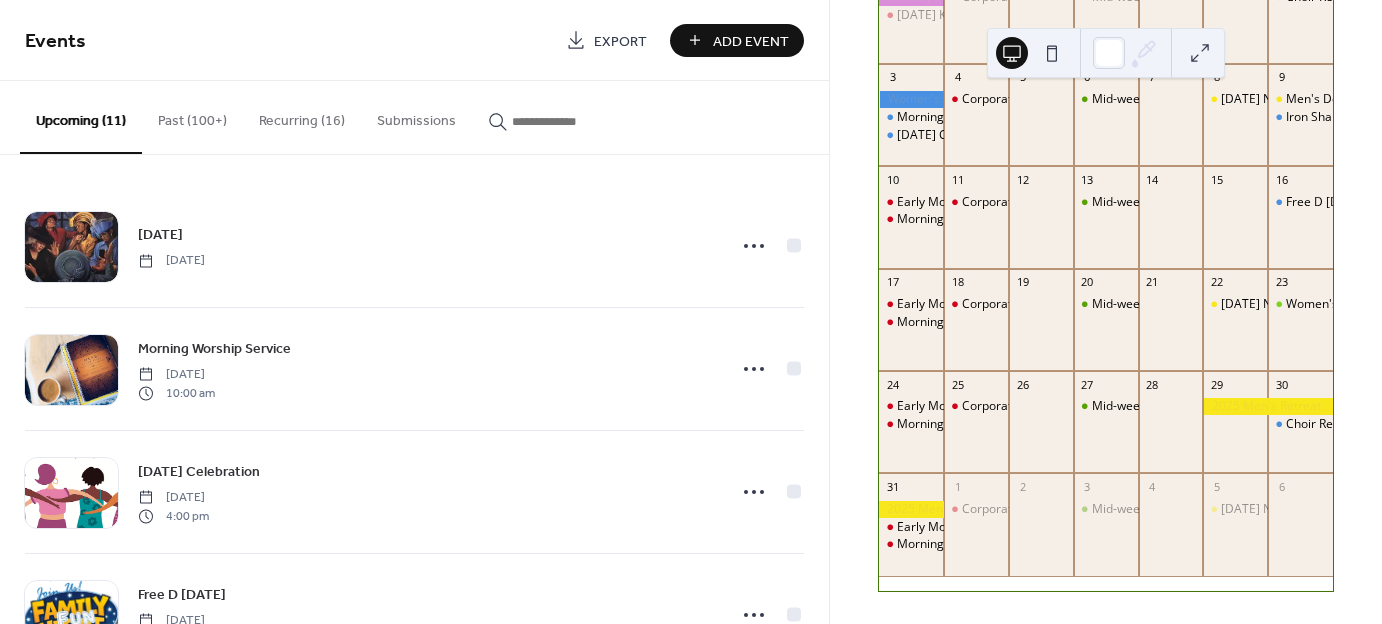 scroll, scrollTop: 269, scrollLeft: 0, axis: vertical 